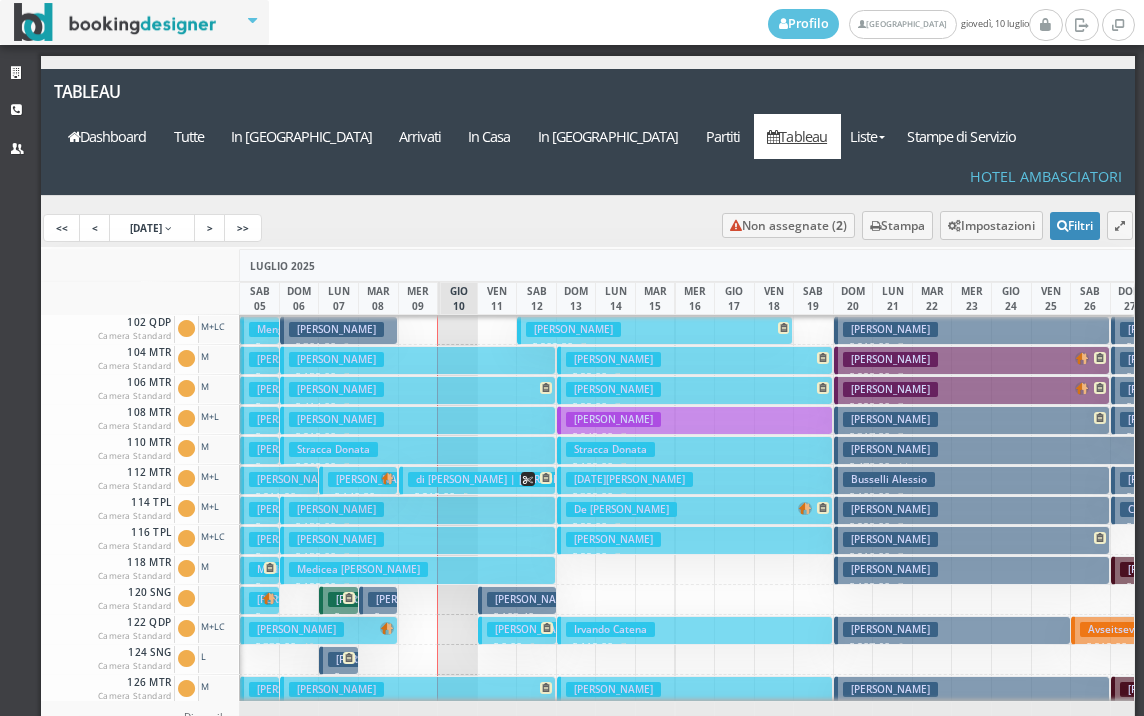 scroll, scrollTop: 0, scrollLeft: 0, axis: both 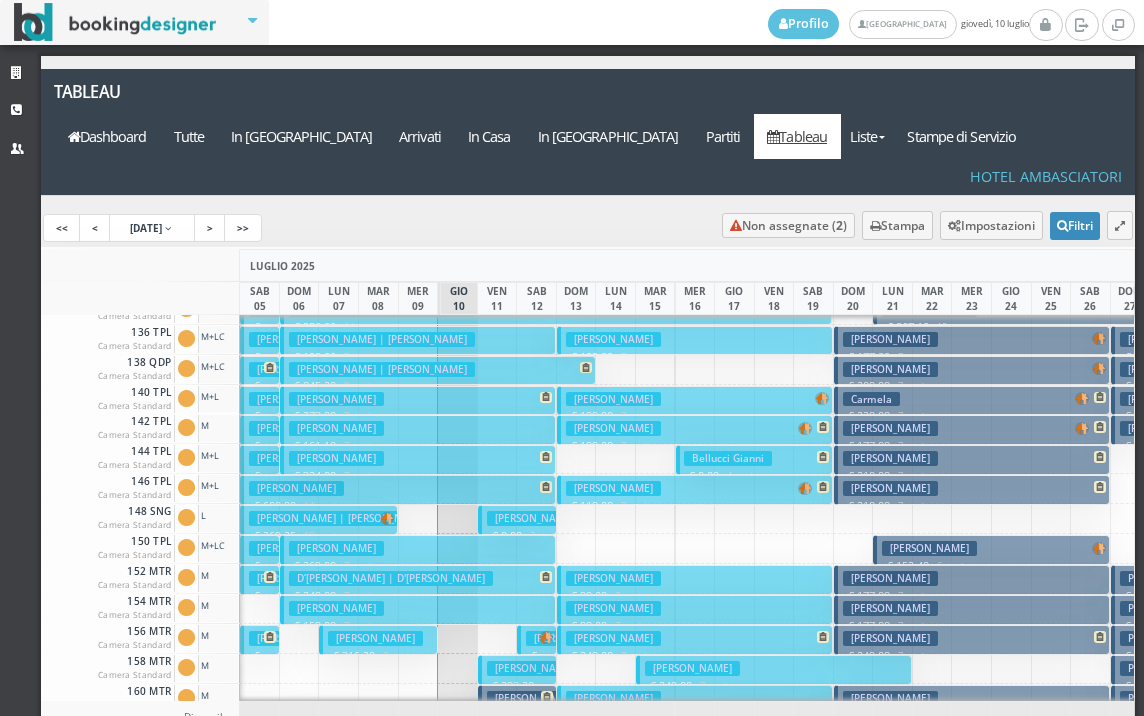 click on "€ 316.20         3 notti" at bounding box center (379, 656) 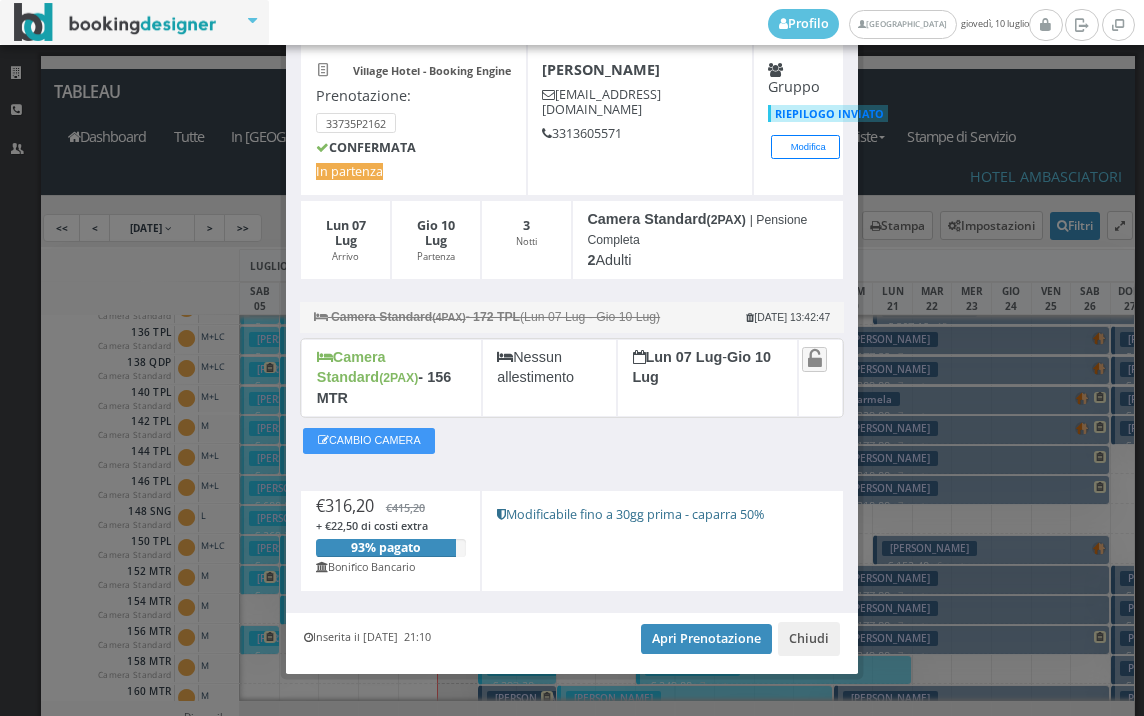 scroll, scrollTop: 97, scrollLeft: 0, axis: vertical 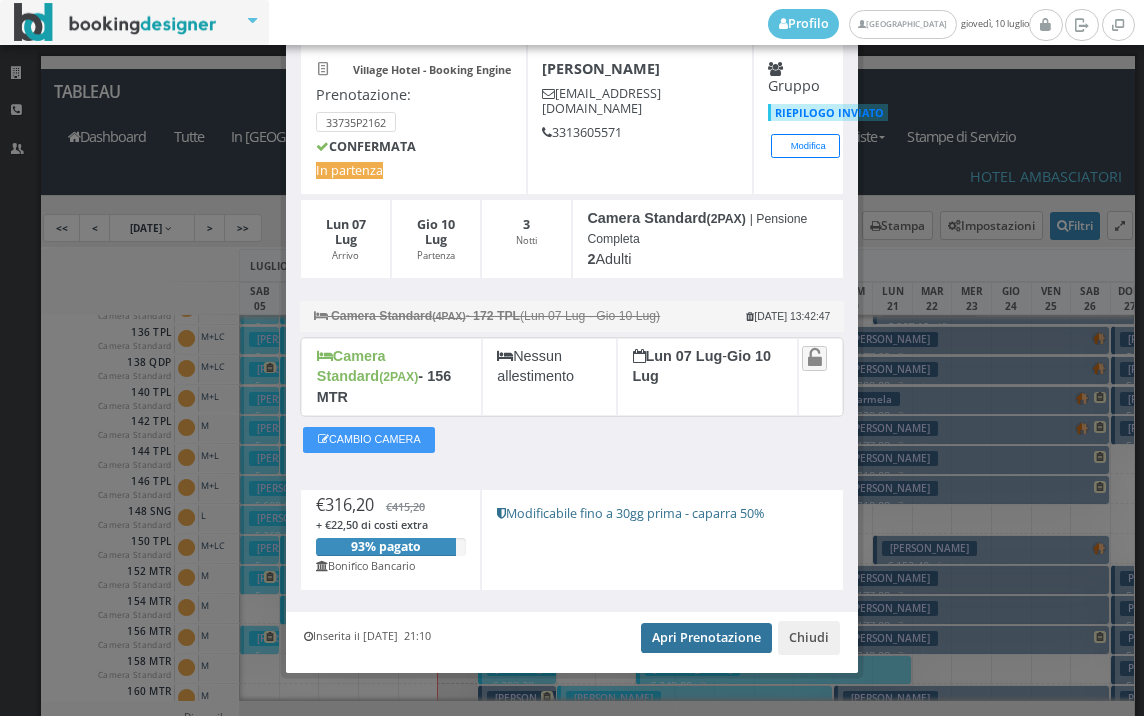 click on "Apri Prenotazione" at bounding box center (706, 638) 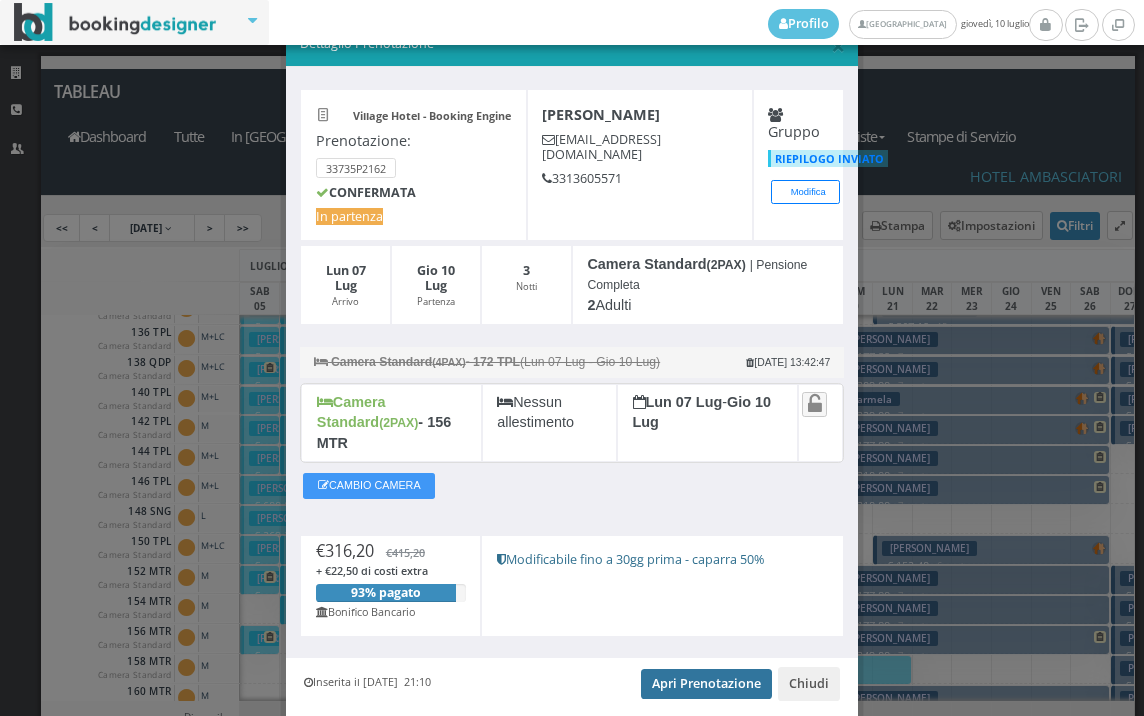 scroll, scrollTop: 97, scrollLeft: 0, axis: vertical 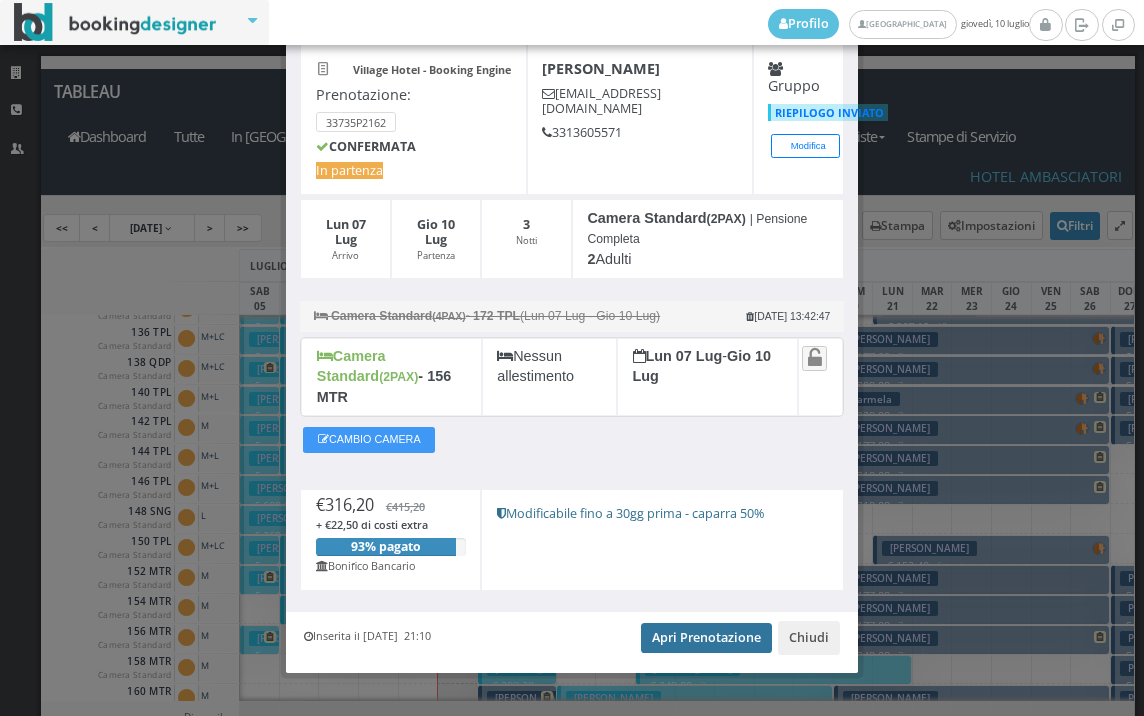 click on "Apri Prenotazione" at bounding box center [706, 638] 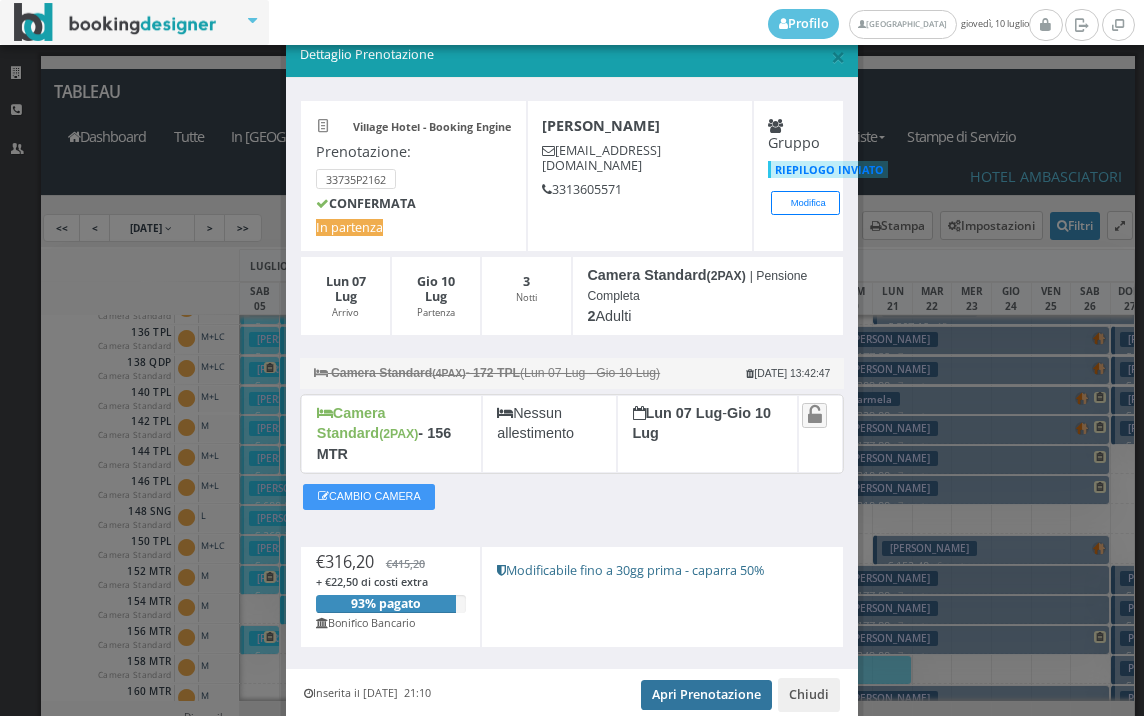 scroll, scrollTop: 0, scrollLeft: 0, axis: both 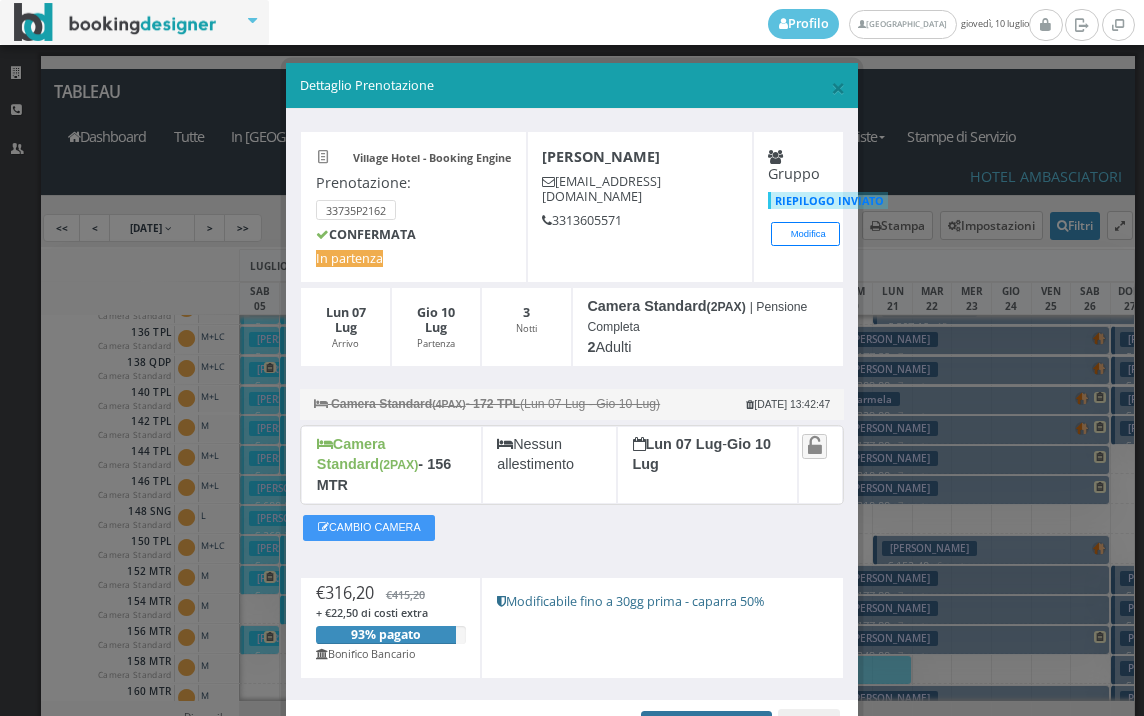 click on "Apri Prenotazione" 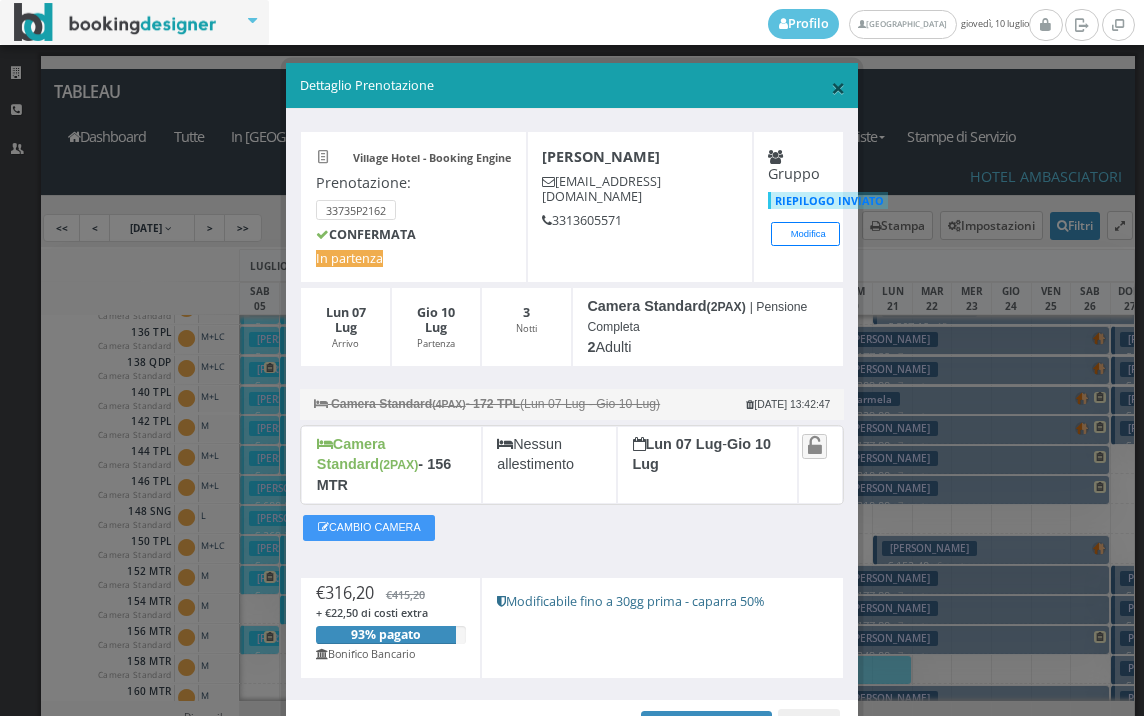 click on "×" 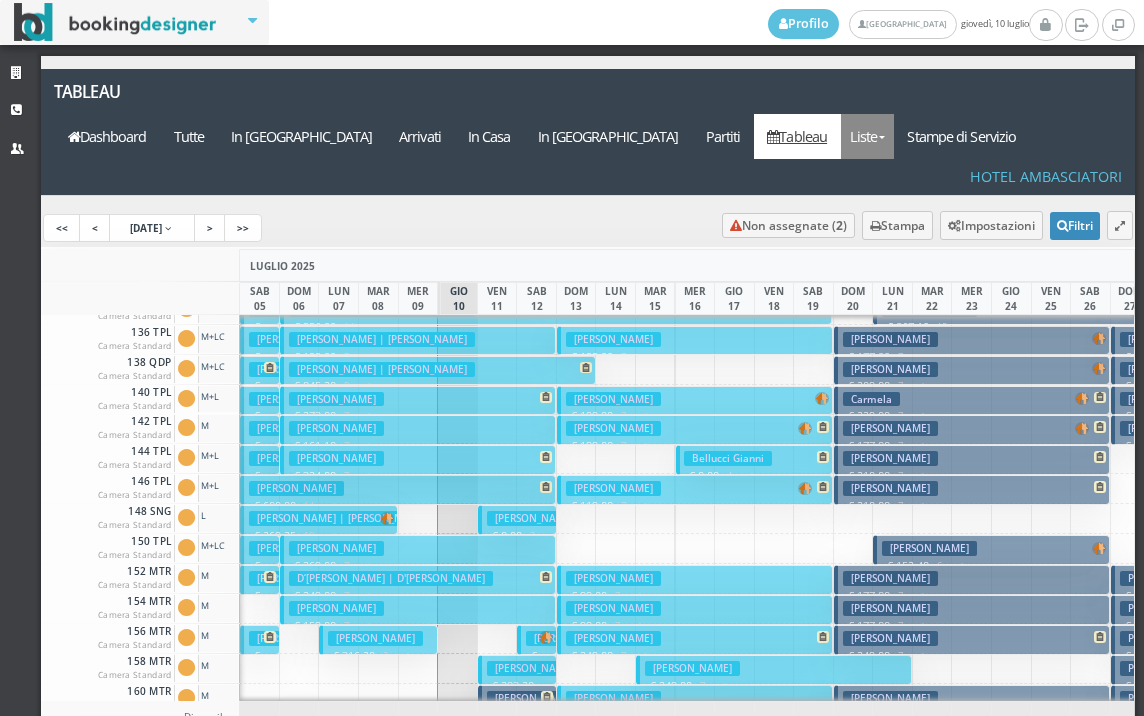click on "Liste" 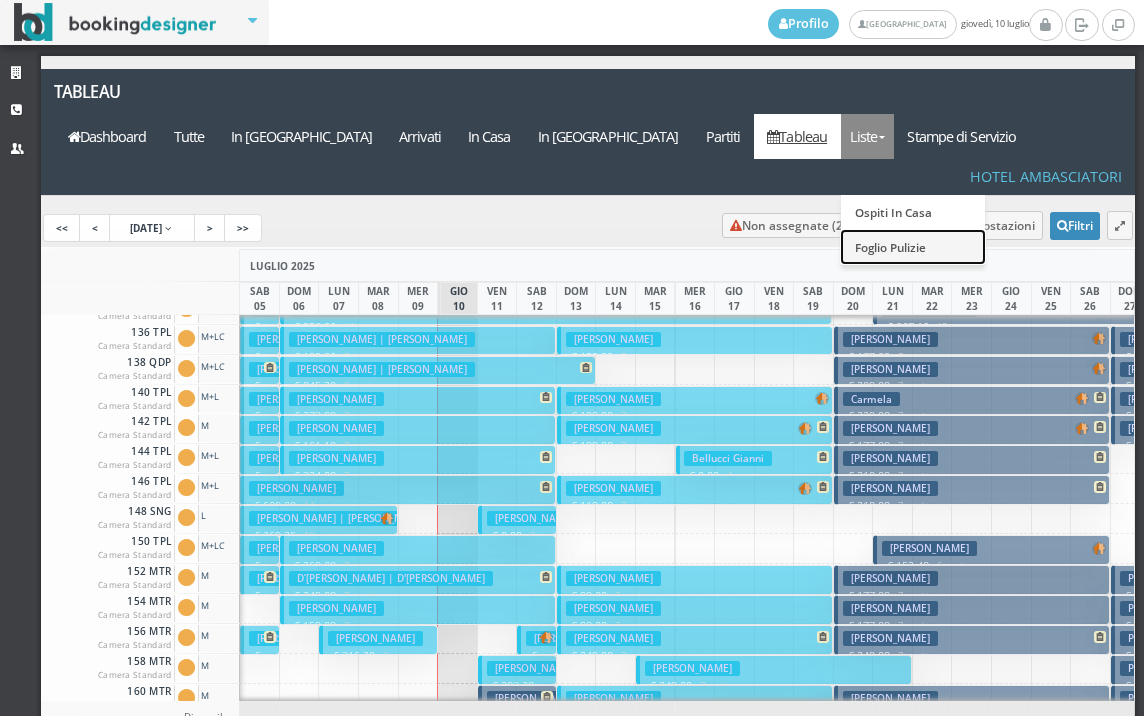 click on "Foglio Pulizie" 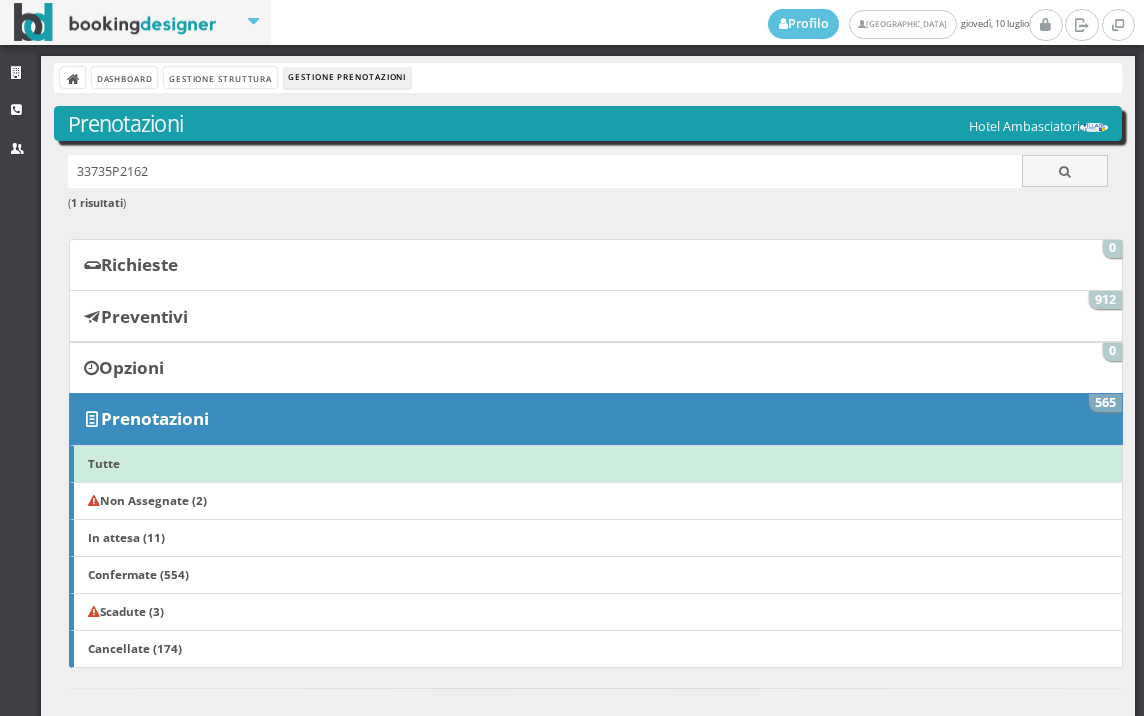 scroll, scrollTop: 0, scrollLeft: 0, axis: both 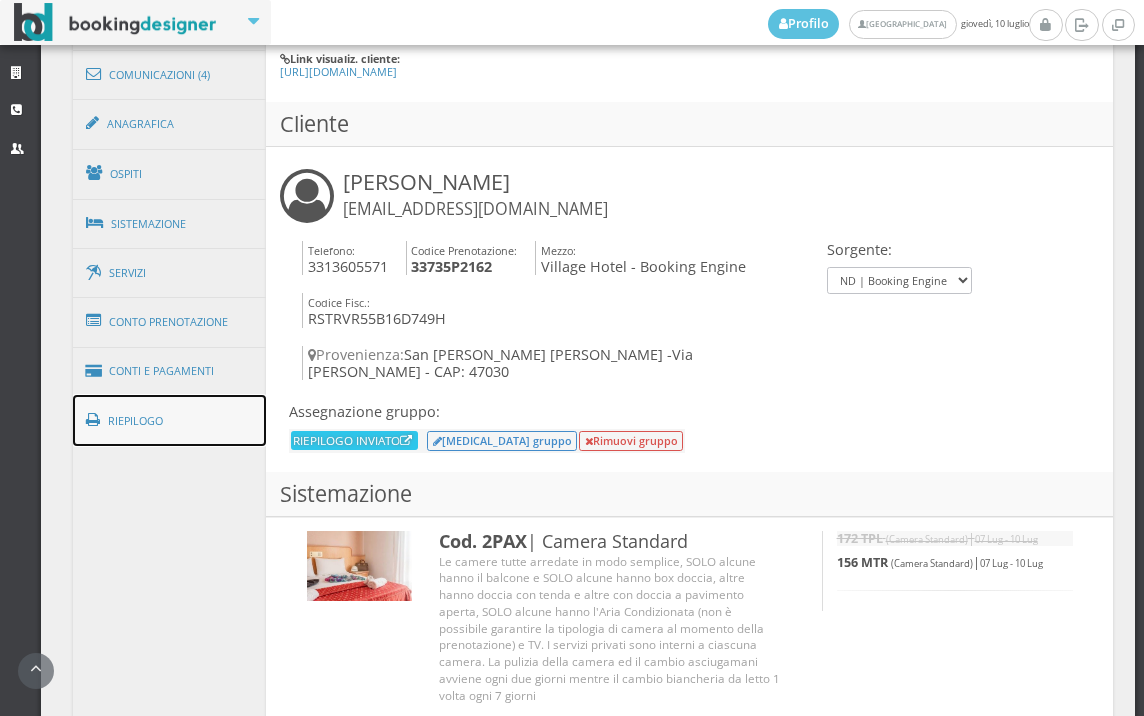 click on "Riepilogo" at bounding box center [170, 421] 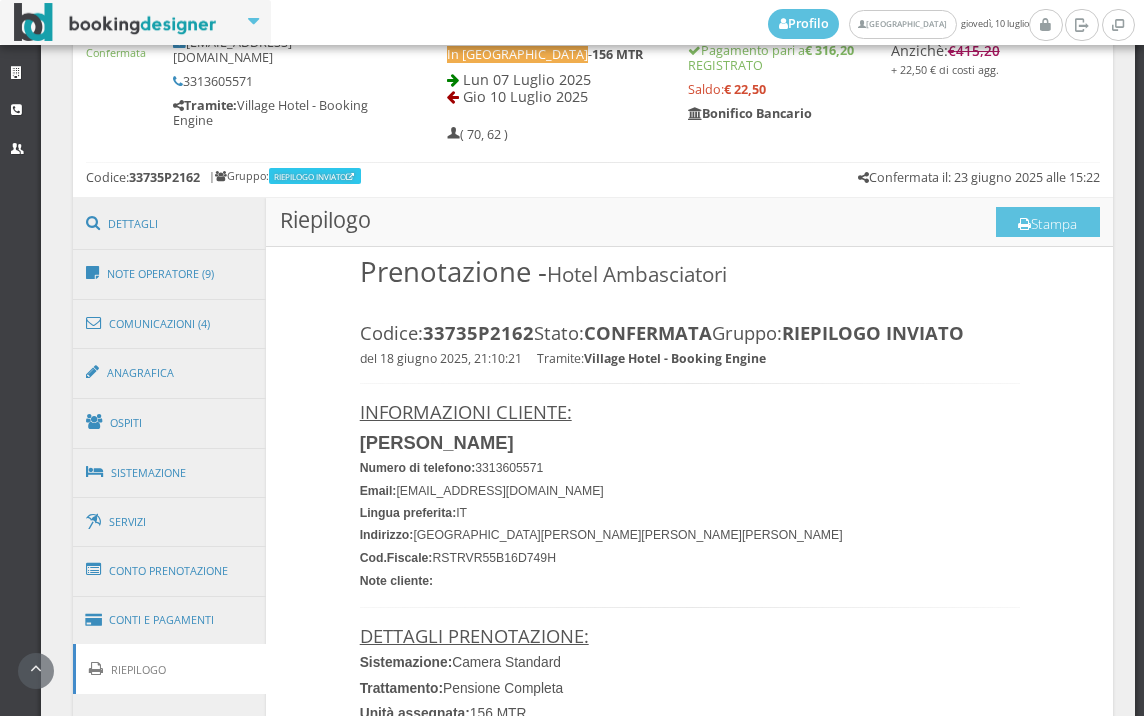 scroll, scrollTop: 888, scrollLeft: 0, axis: vertical 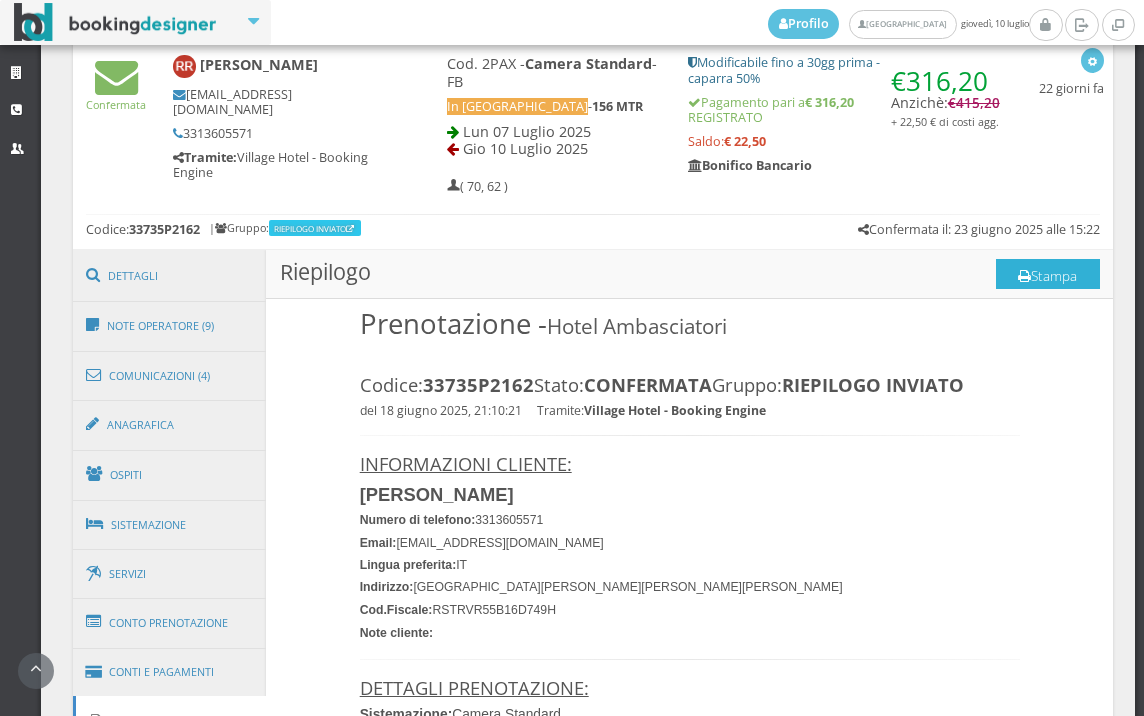 click on "Stampa" at bounding box center [1048, 274] 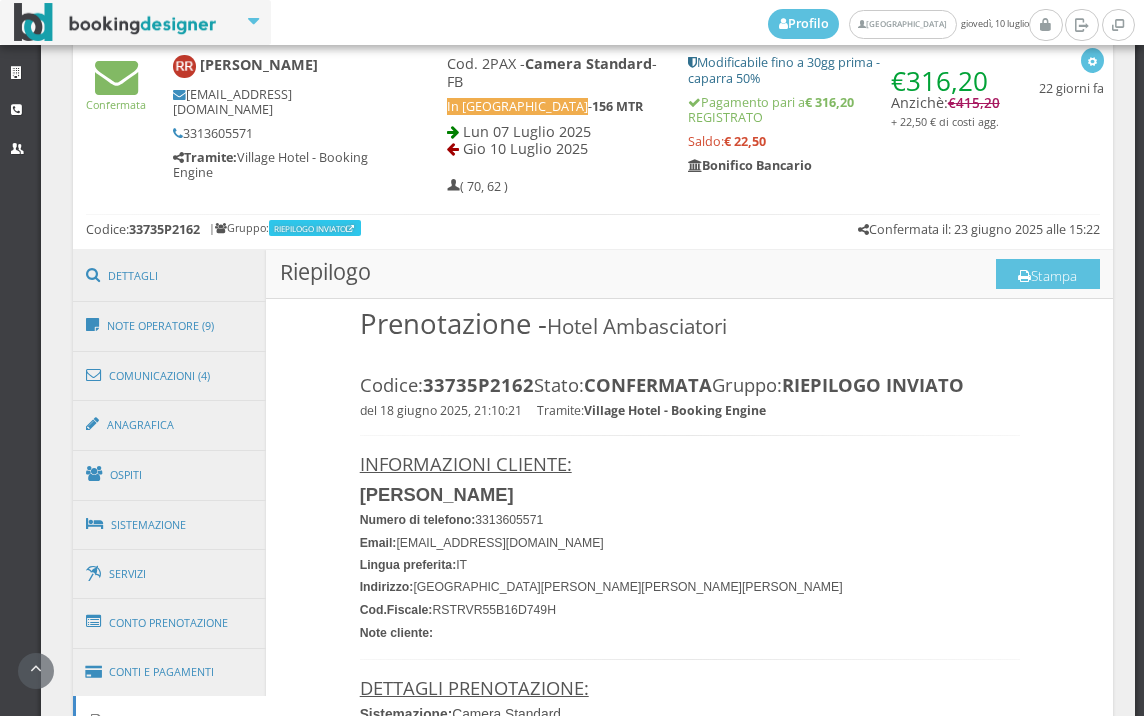scroll, scrollTop: 0, scrollLeft: 0, axis: both 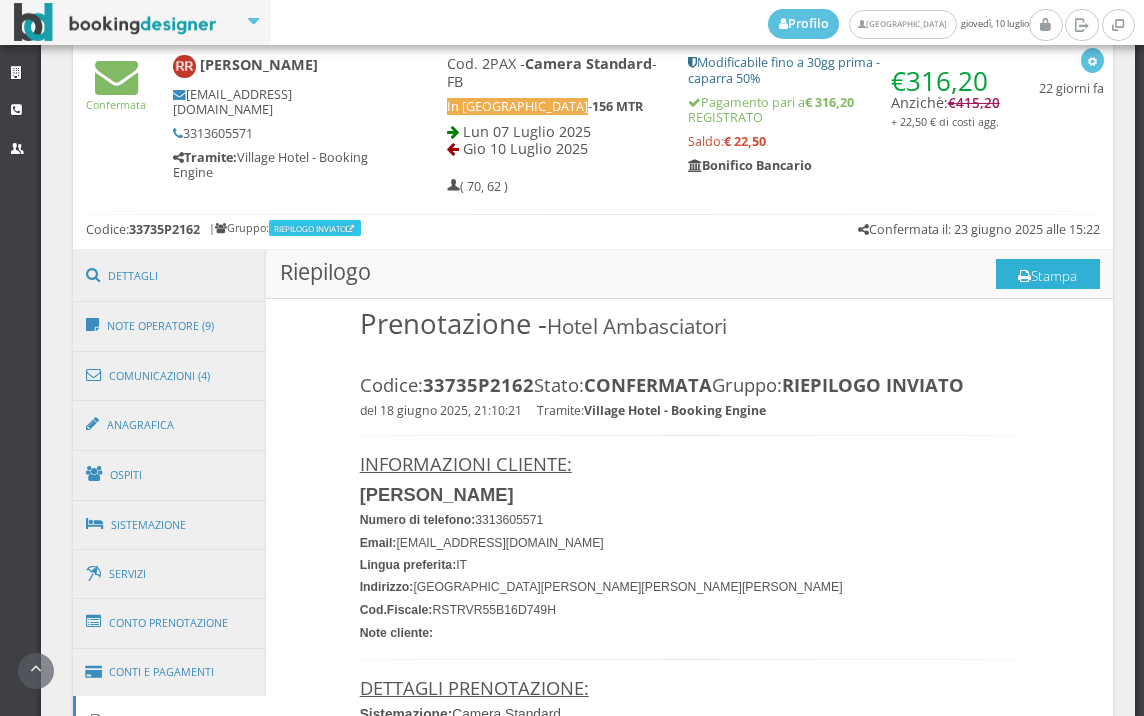 click on "Stampa" at bounding box center [1048, 274] 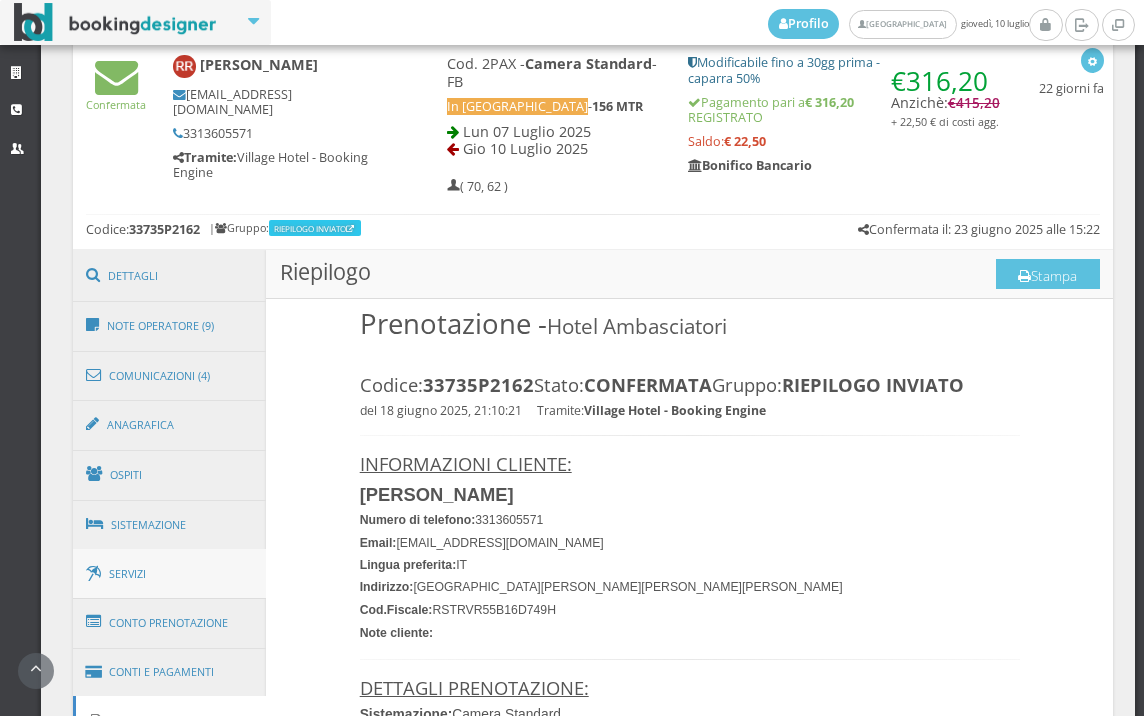 scroll, scrollTop: 0, scrollLeft: 0, axis: both 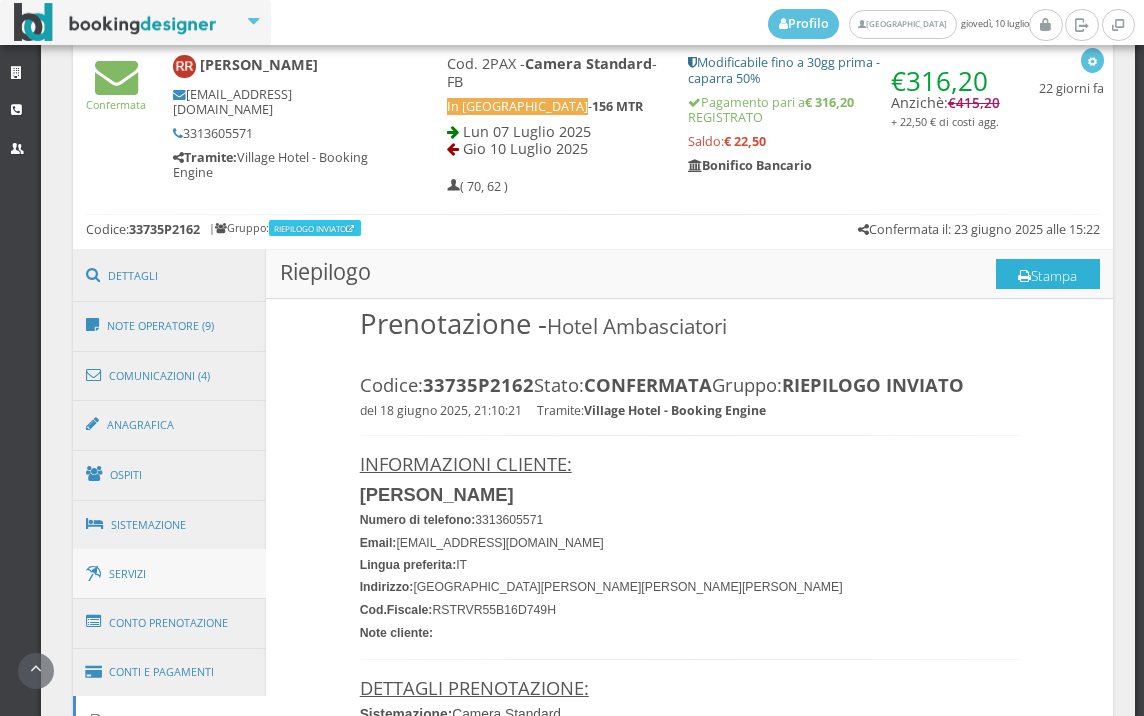 click on "Stampa" at bounding box center (1048, 274) 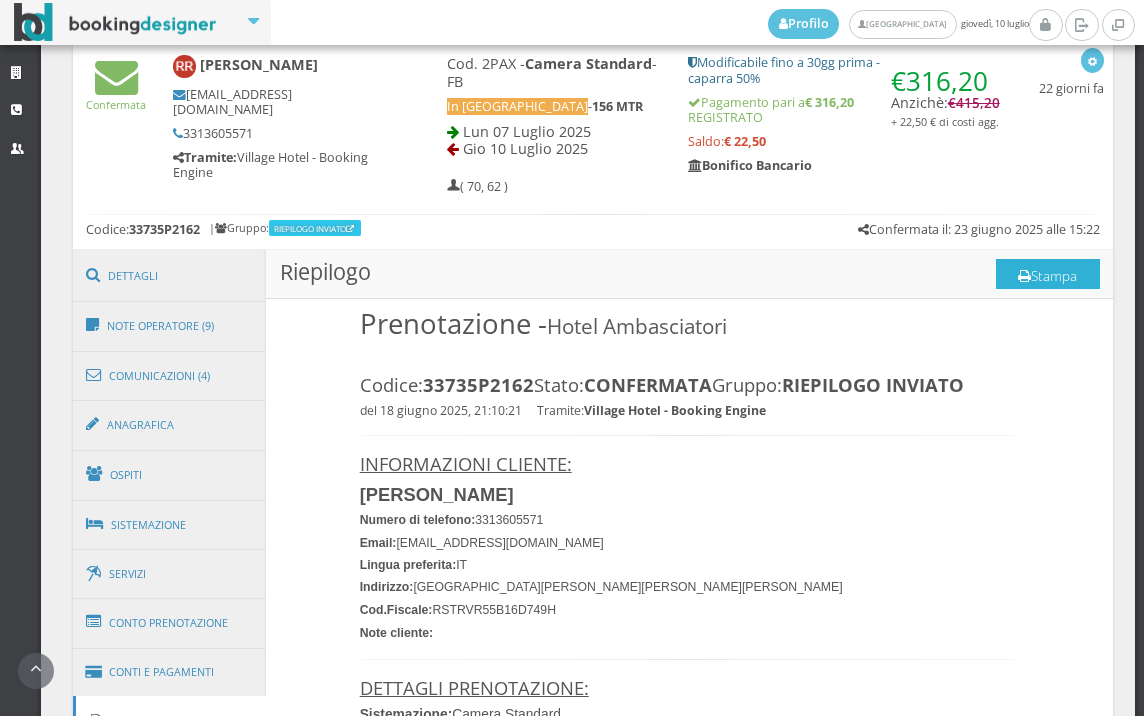 scroll, scrollTop: 0, scrollLeft: 0, axis: both 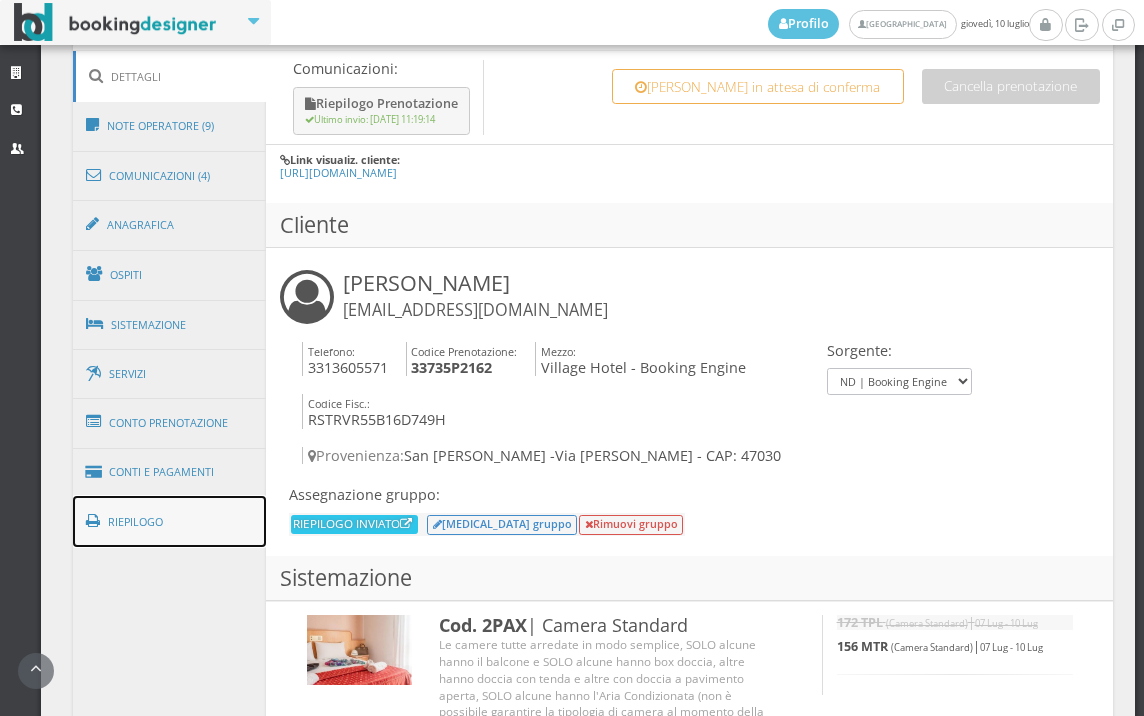 click on "Riepilogo" at bounding box center (170, 522) 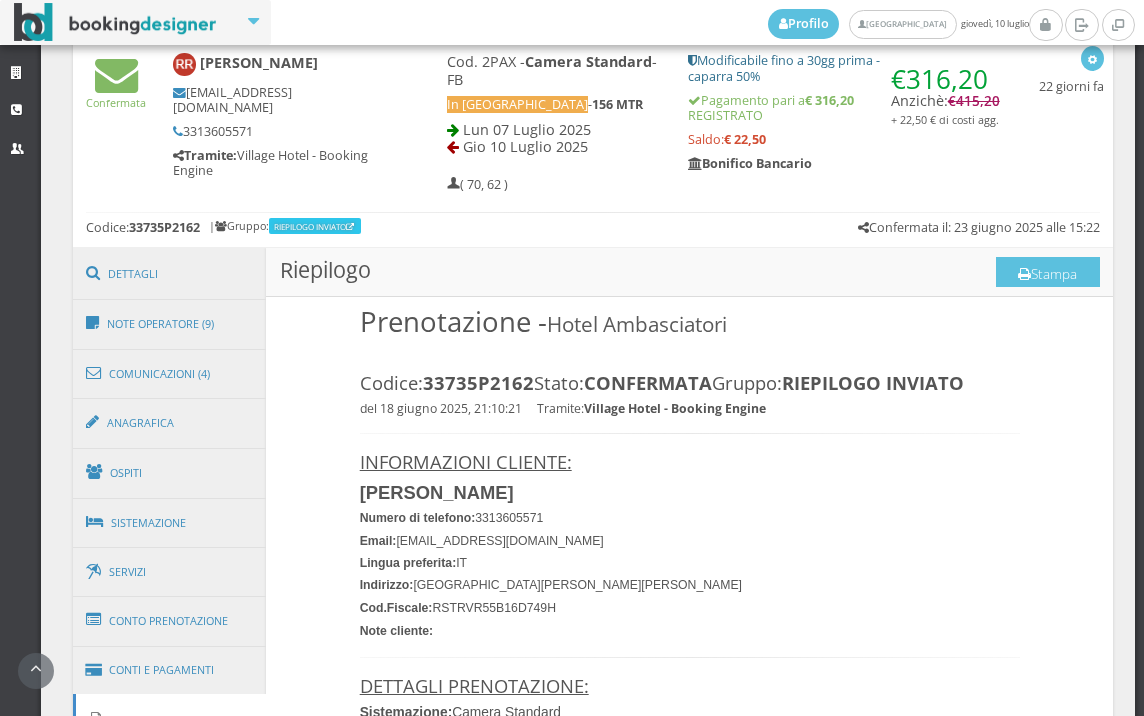 scroll, scrollTop: 888, scrollLeft: 0, axis: vertical 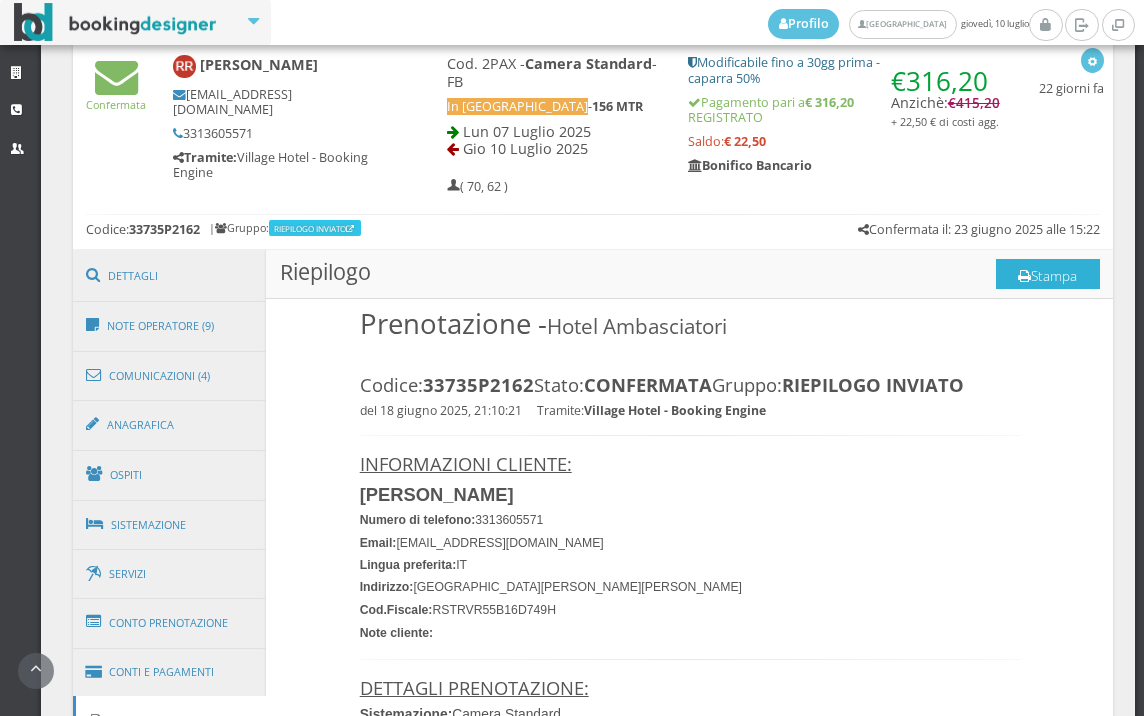 click on "Stampa" at bounding box center (1048, 274) 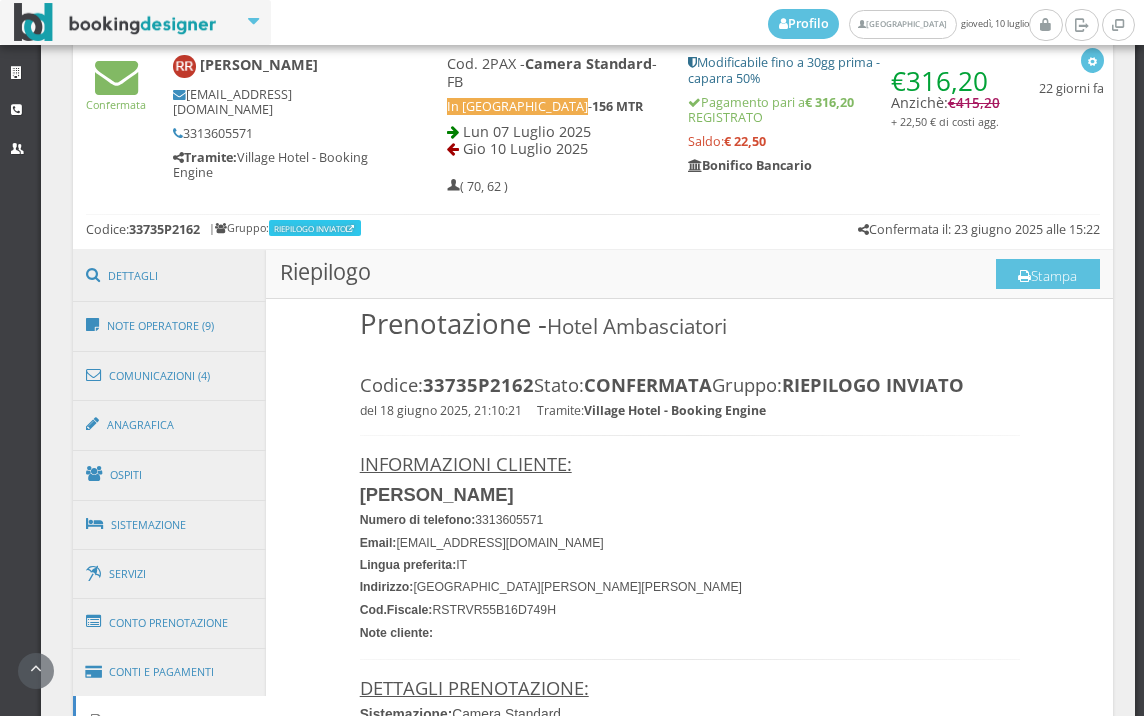 scroll, scrollTop: 0, scrollLeft: 0, axis: both 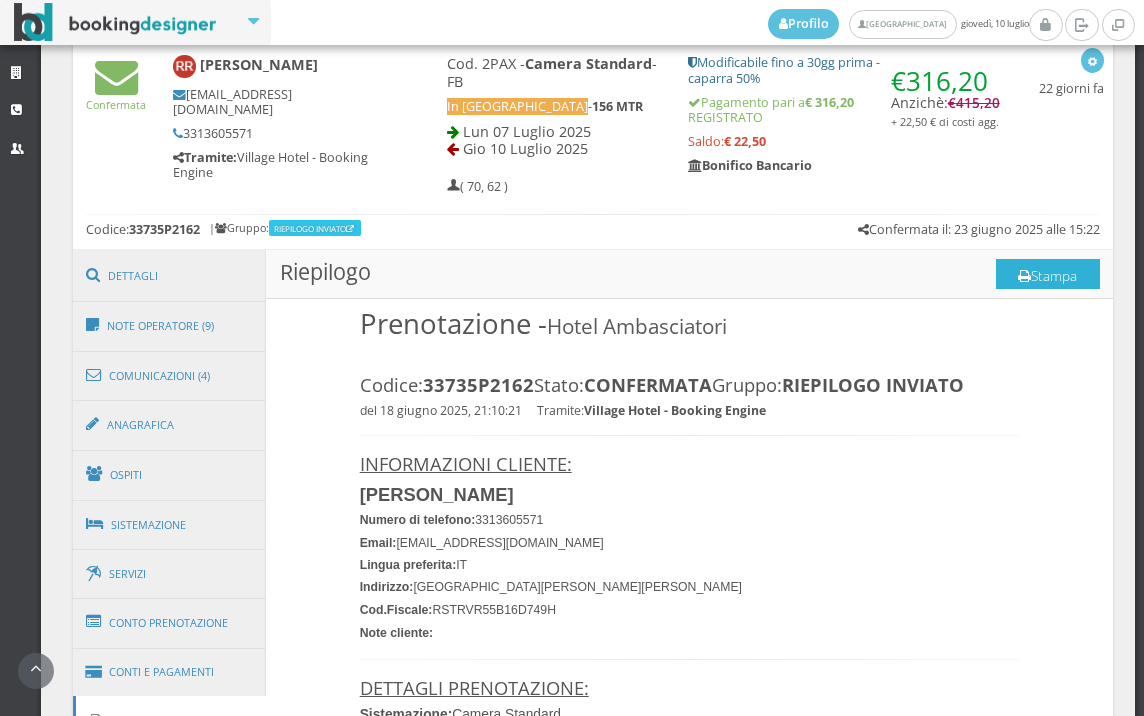 click on "Stampa" at bounding box center (1048, 274) 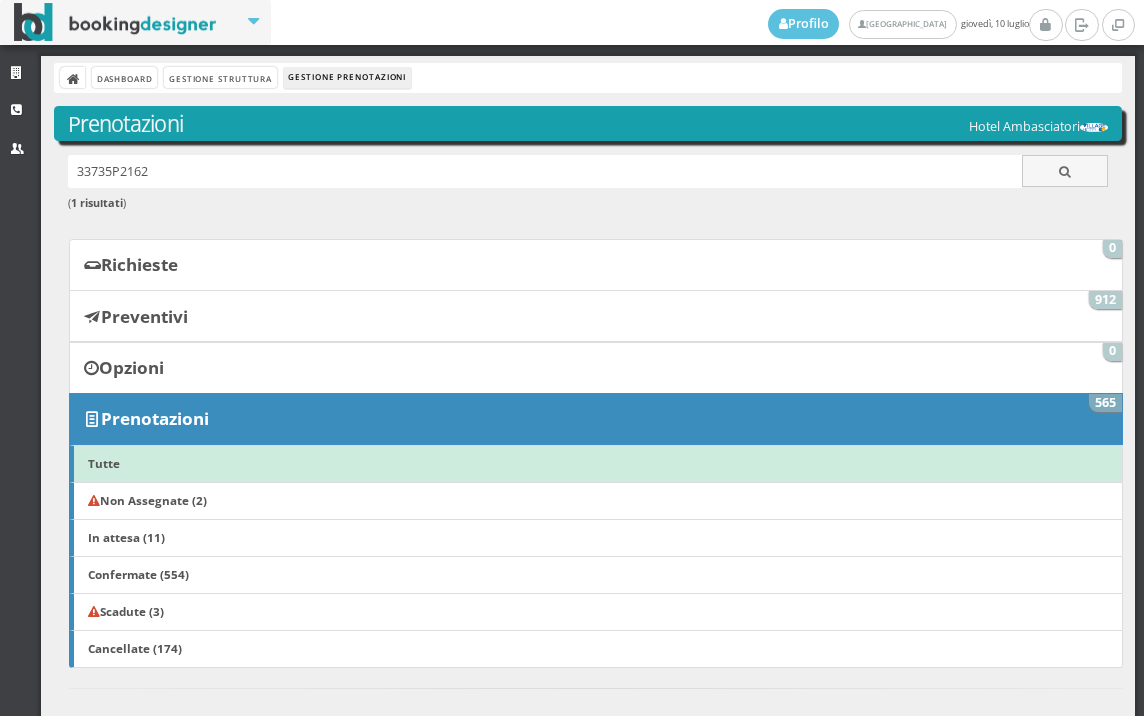 scroll, scrollTop: 0, scrollLeft: 0, axis: both 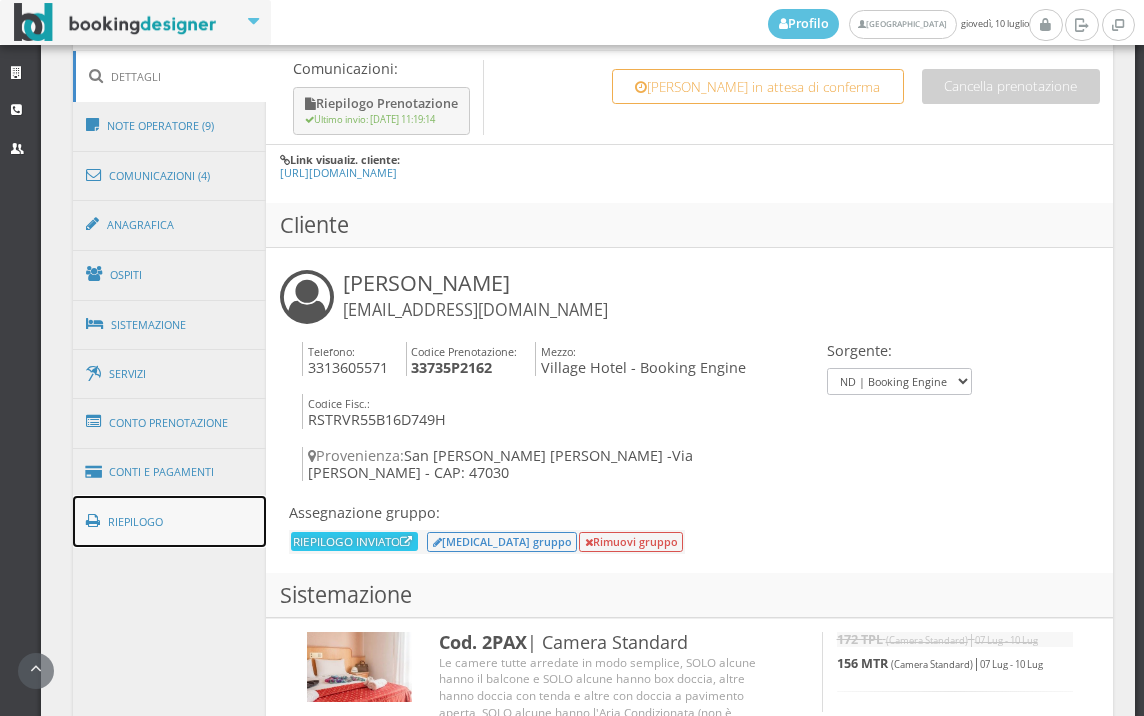 click on "Riepilogo" at bounding box center [170, 522] 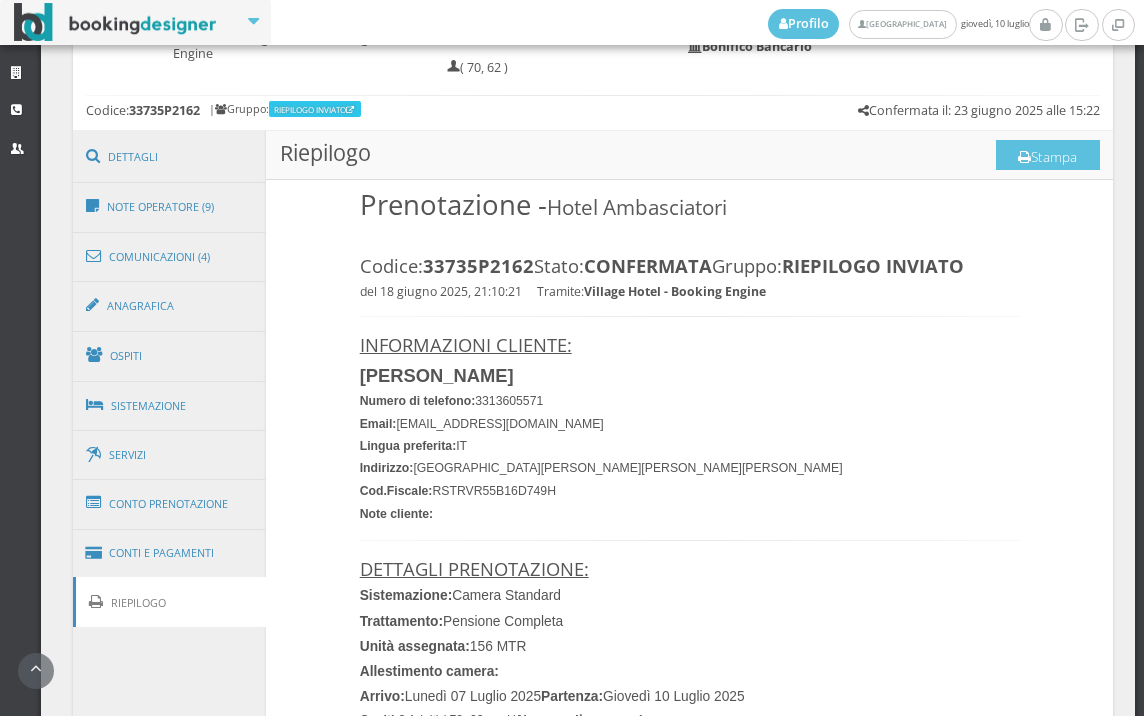 scroll, scrollTop: 777, scrollLeft: 0, axis: vertical 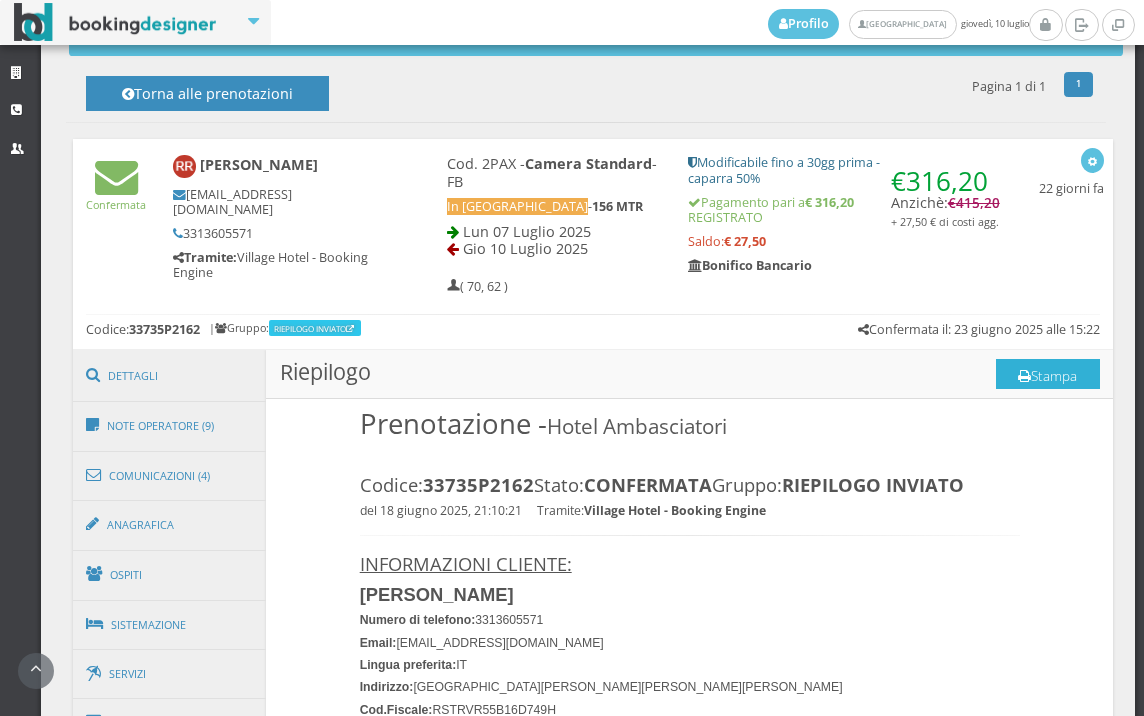 click on "Stampa" at bounding box center [1048, 374] 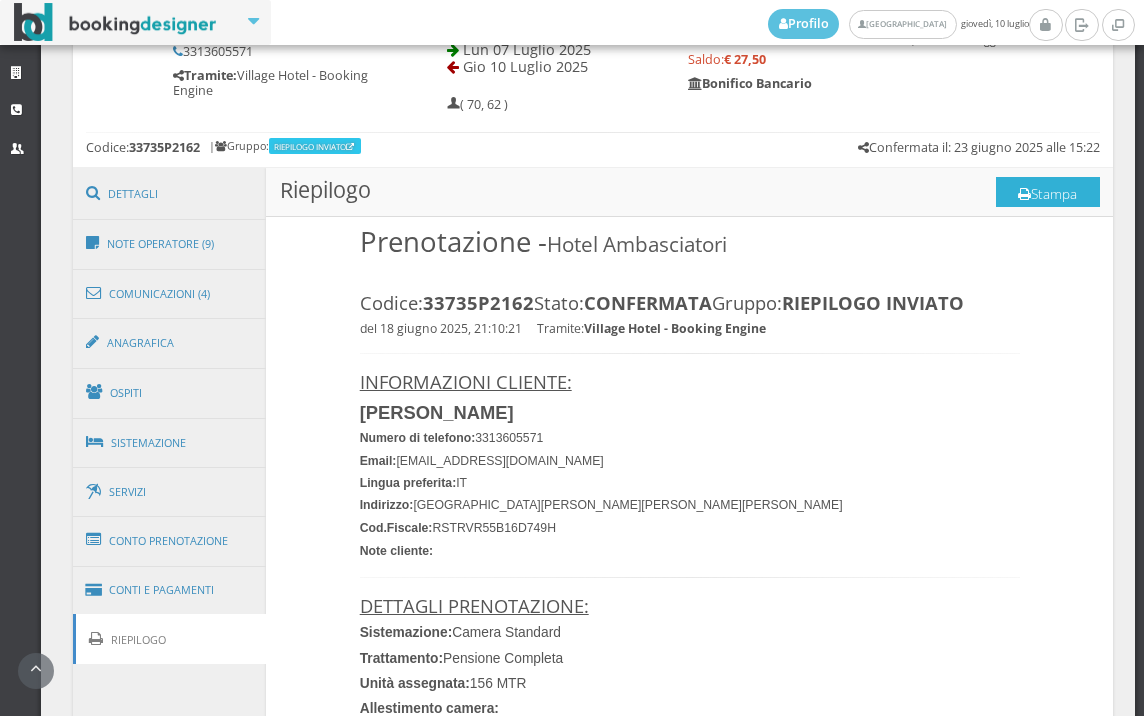 scroll, scrollTop: 1333, scrollLeft: 0, axis: vertical 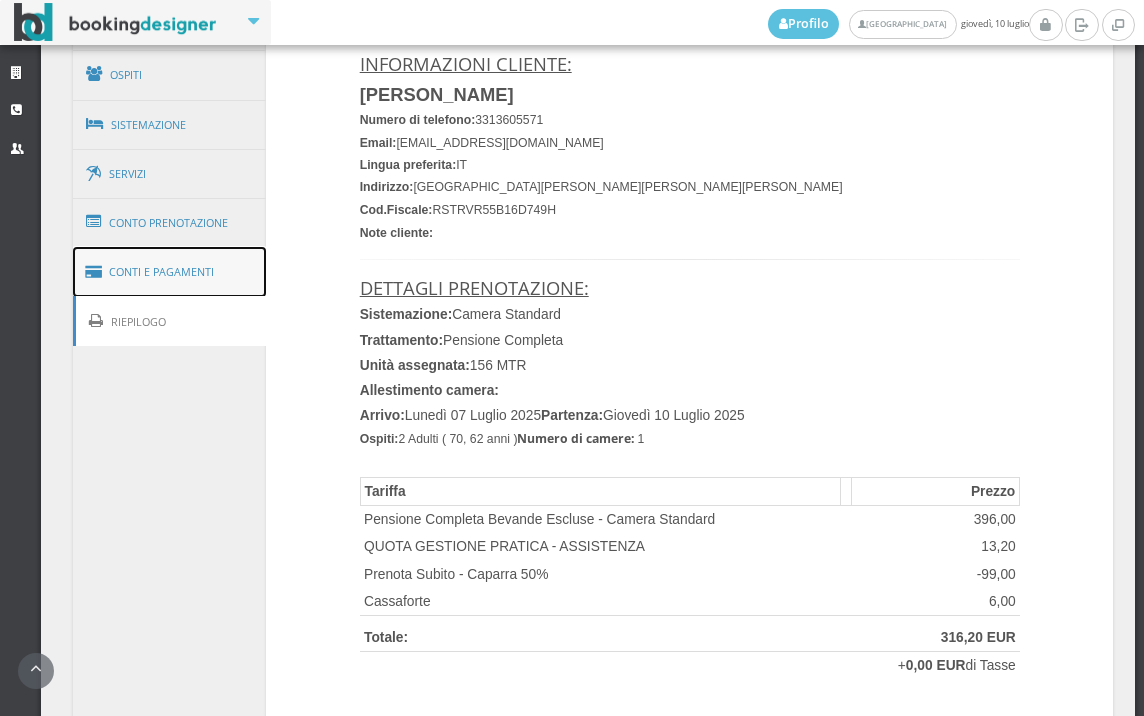 click on "Conti e Pagamenti" at bounding box center (170, 272) 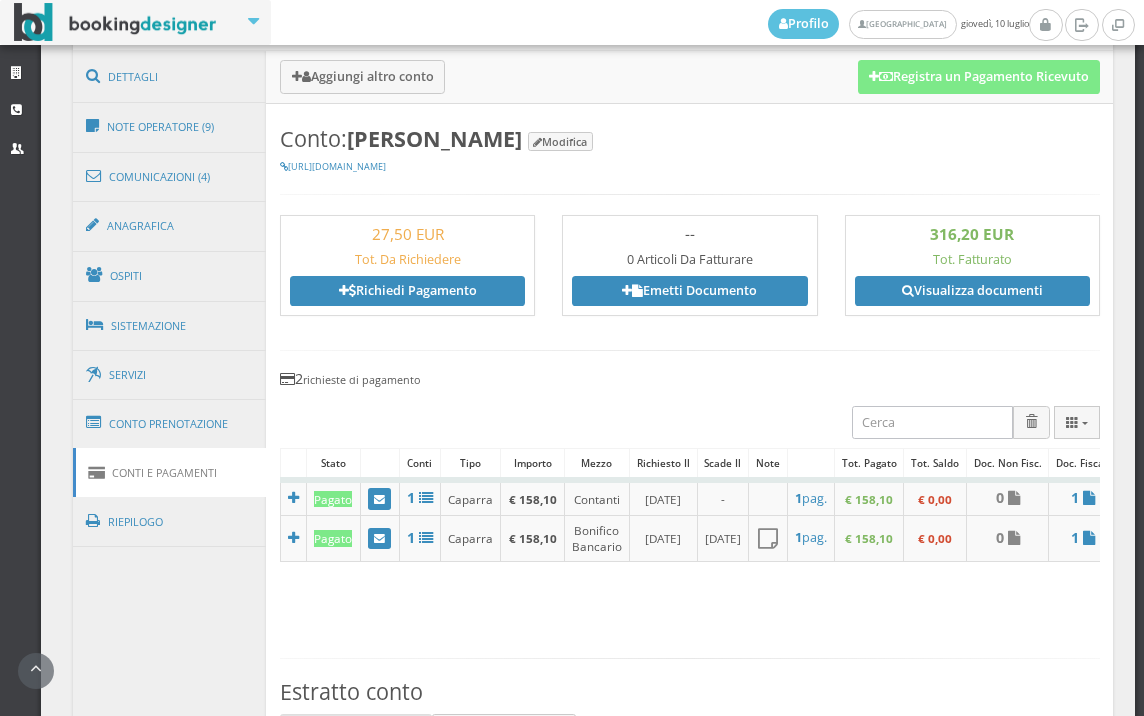 scroll, scrollTop: 888, scrollLeft: 0, axis: vertical 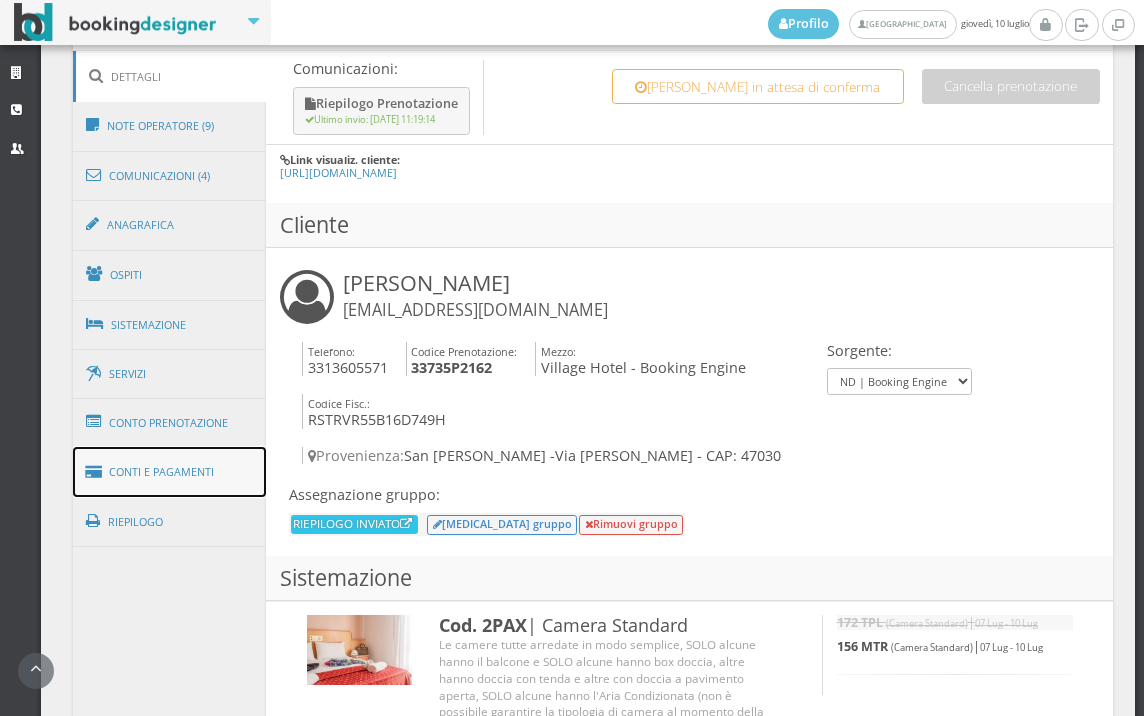 click on "Conti e Pagamenti" at bounding box center (170, 472) 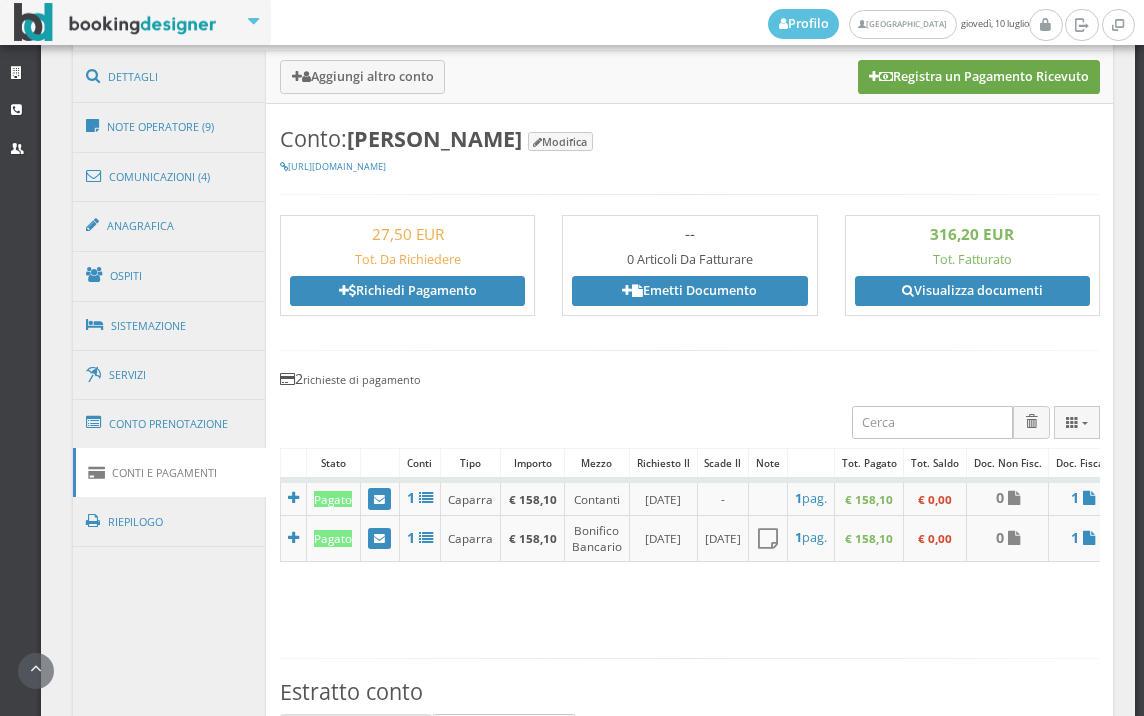 click on "Registra un Pagamento Ricevuto" at bounding box center [979, 77] 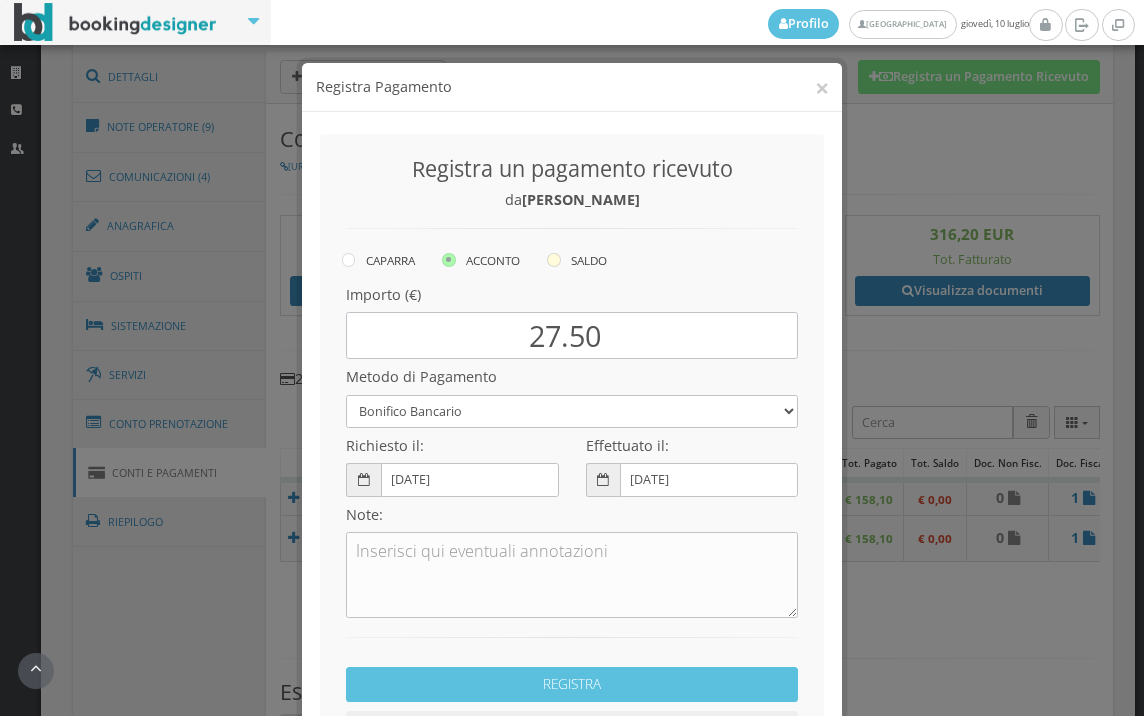 click at bounding box center (554, 260) 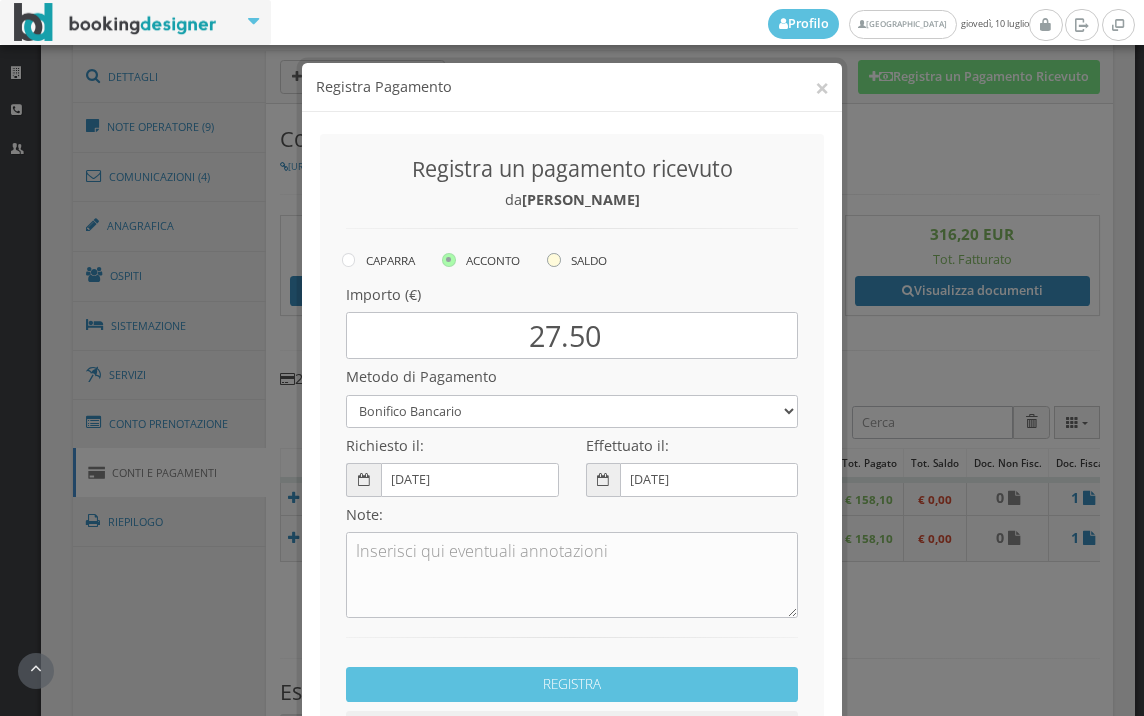 click on "SALDO" at bounding box center (-8464, 258) 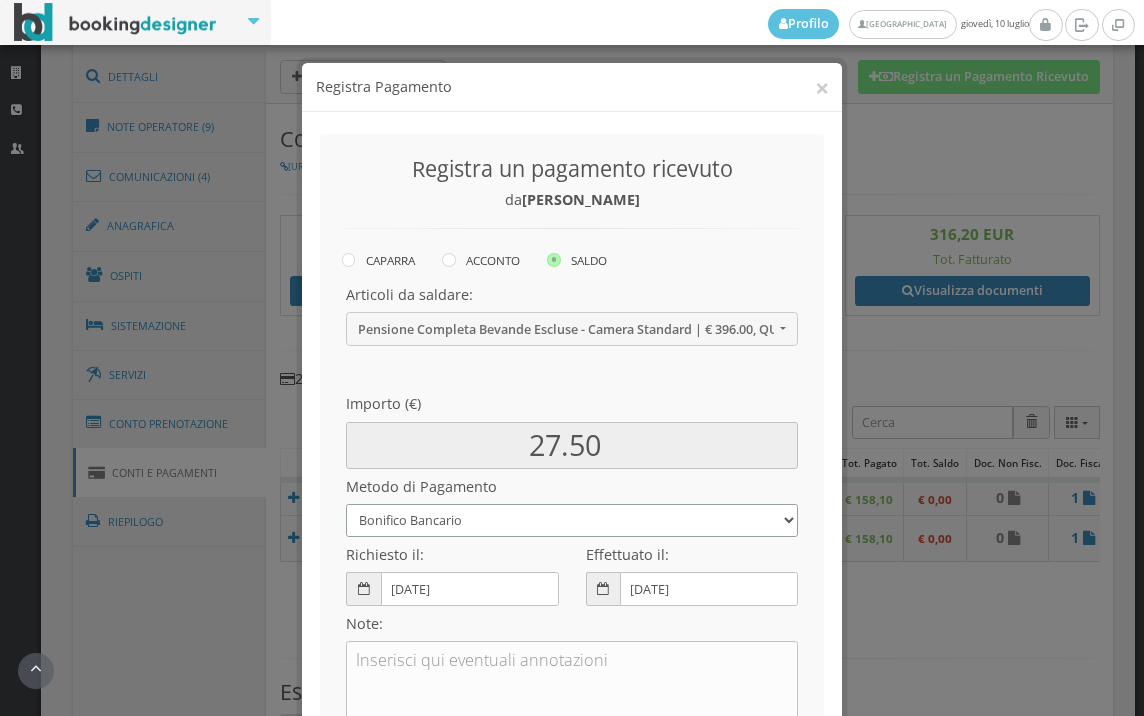 click on "Bonifico Bancario
BONIFICO SUM UP
Contanti
Assegno Bancario
Assegno Circolare
Vaglia Postale
Voucher
Tramite [DOMAIN_NAME]
Bonus vacanze (Dl n. 34/2020)
POS (in loco)
Pagamento online con carta di credito (Stripe)
Pagamento online con carta di credito (Stripe) !
Pagamento in 3 rate senza interessi con Scalapay
Pagamento in 4 rate senza interessi con Scalapay
Tramite PROMOTODAY" at bounding box center (572, 520) 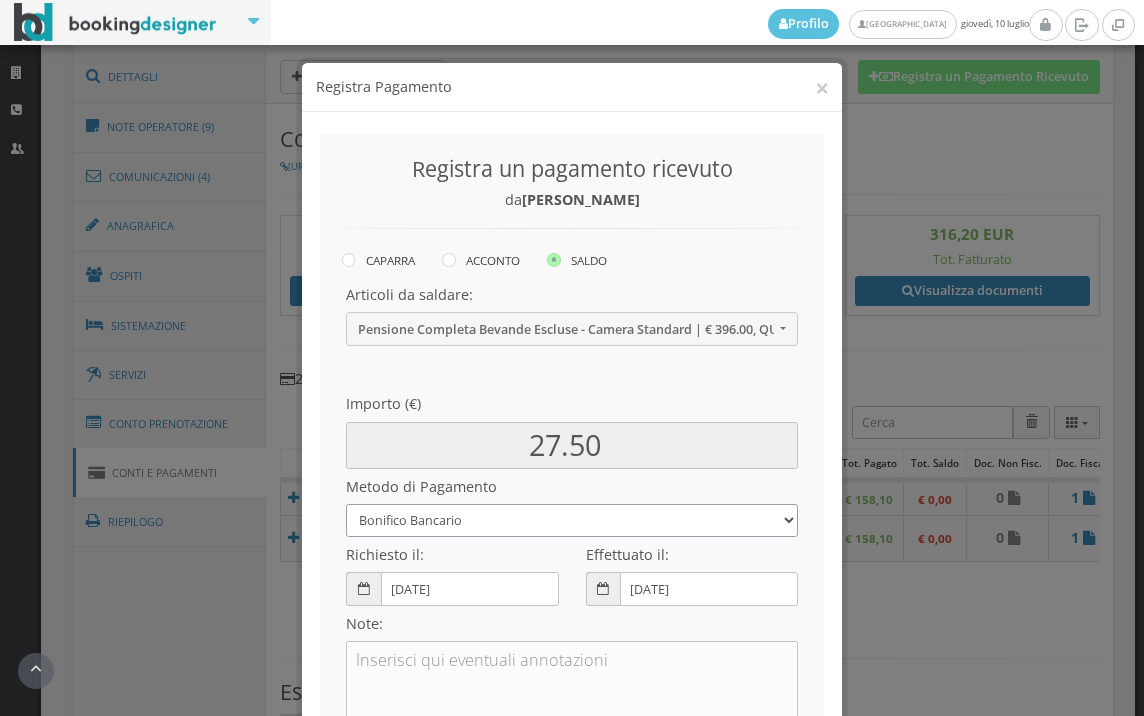 select 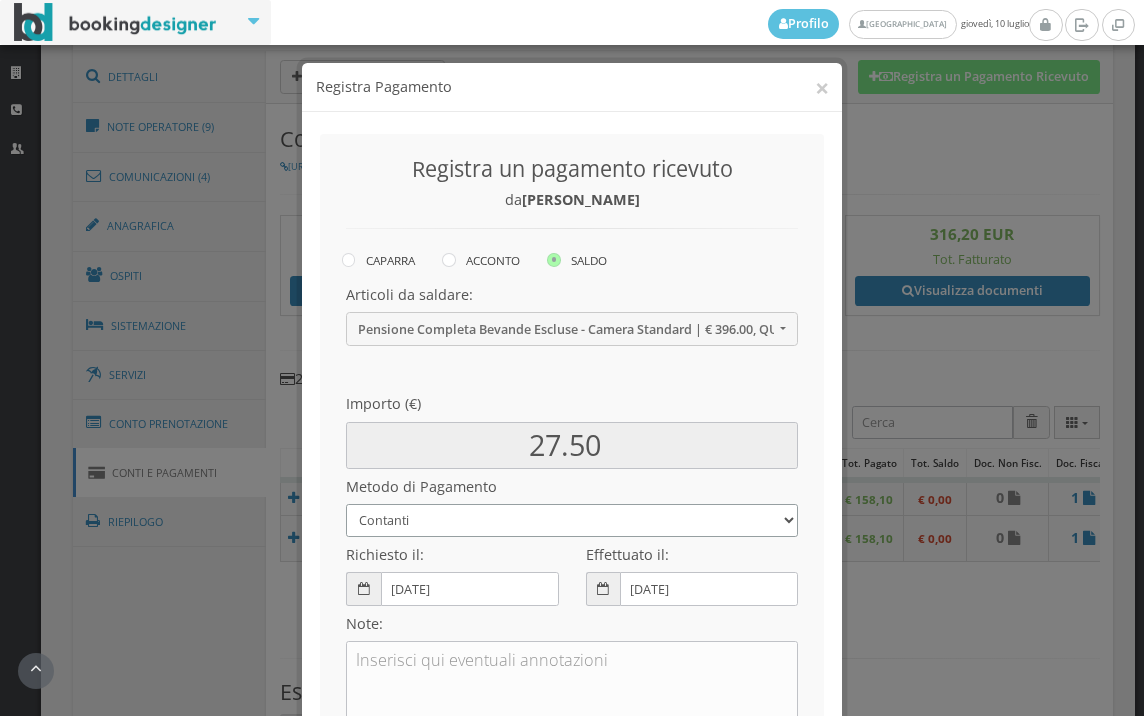 click on "Bonifico Bancario
BONIFICO SUM UP
Contanti
Assegno Bancario
Assegno Circolare
Vaglia Postale
Voucher
Tramite [DOMAIN_NAME]
Bonus vacanze (Dl n. 34/2020)
POS (in loco)
Pagamento online con carta di credito (Stripe)
Pagamento online con carta di credito (Stripe) !
Pagamento in 3 rate senza interessi con Scalapay
Pagamento in 4 rate senza interessi con Scalapay
Tramite PROMOTODAY" at bounding box center [572, 520] 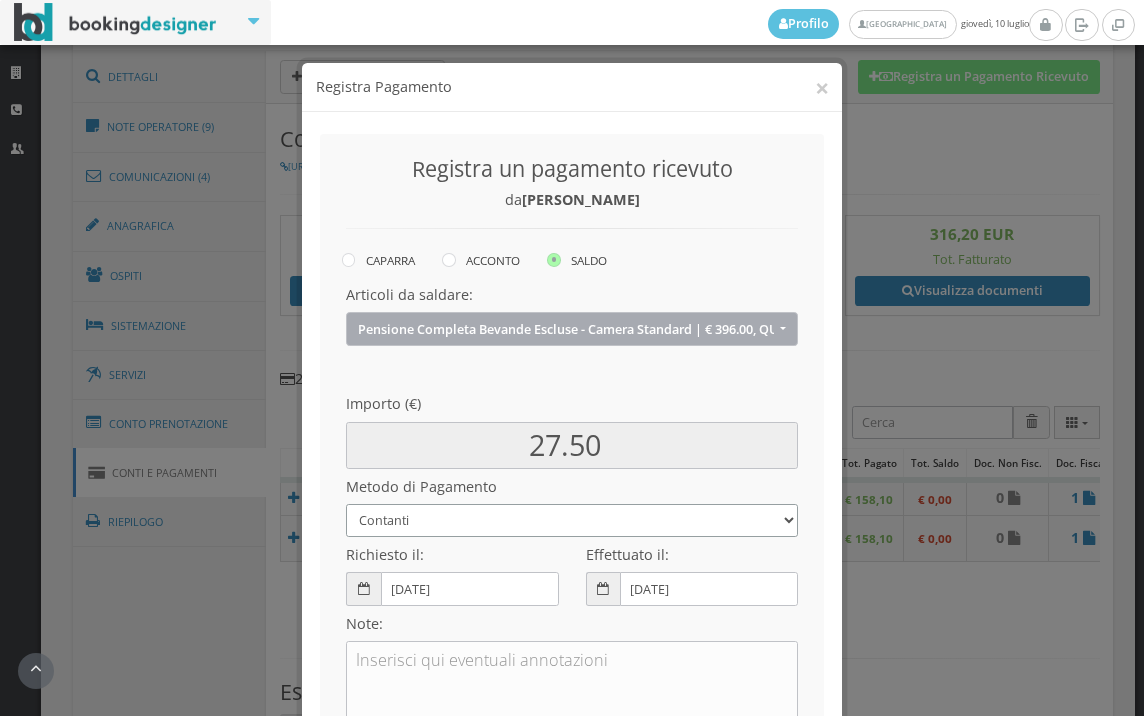 scroll, scrollTop: 273, scrollLeft: 0, axis: vertical 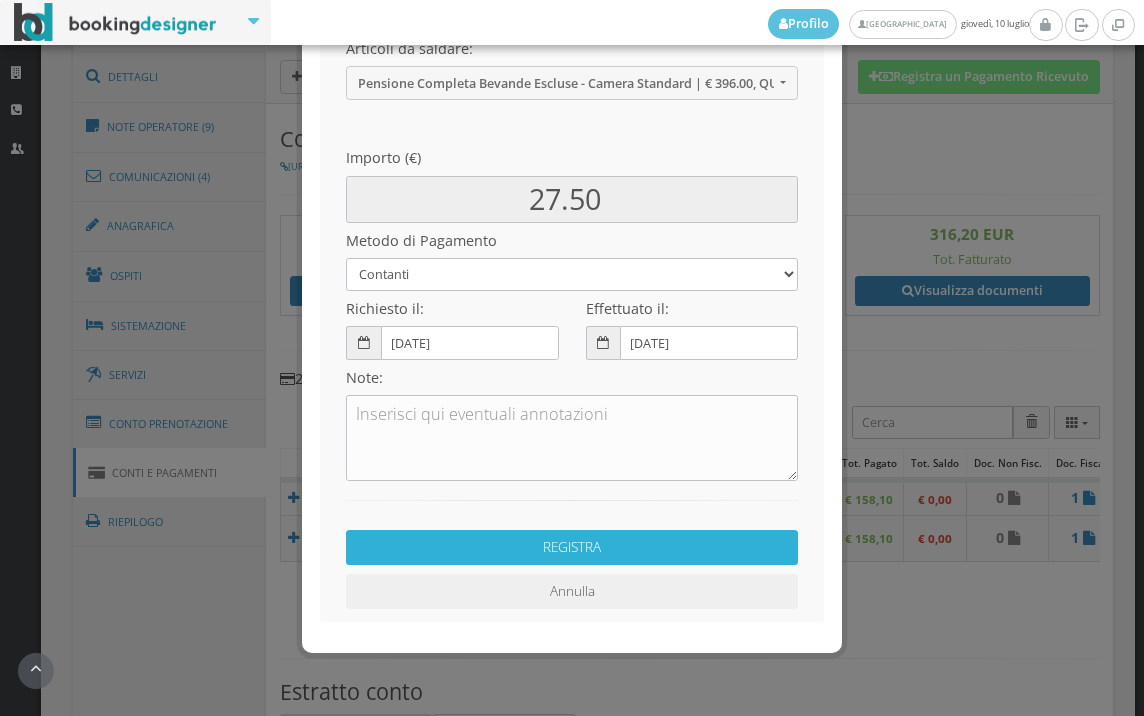 click on "REGISTRA" at bounding box center (572, 547) 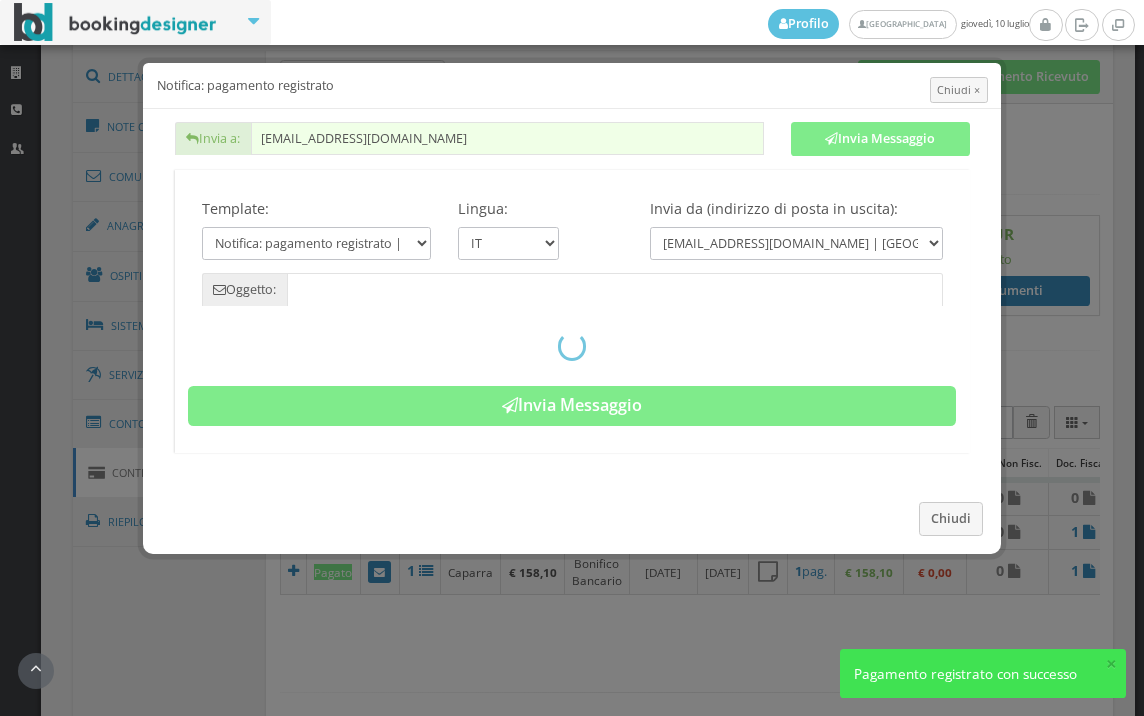 type on "Pagamento registrato - Prenotazione: 33735P2162 - Roviero Rosati" 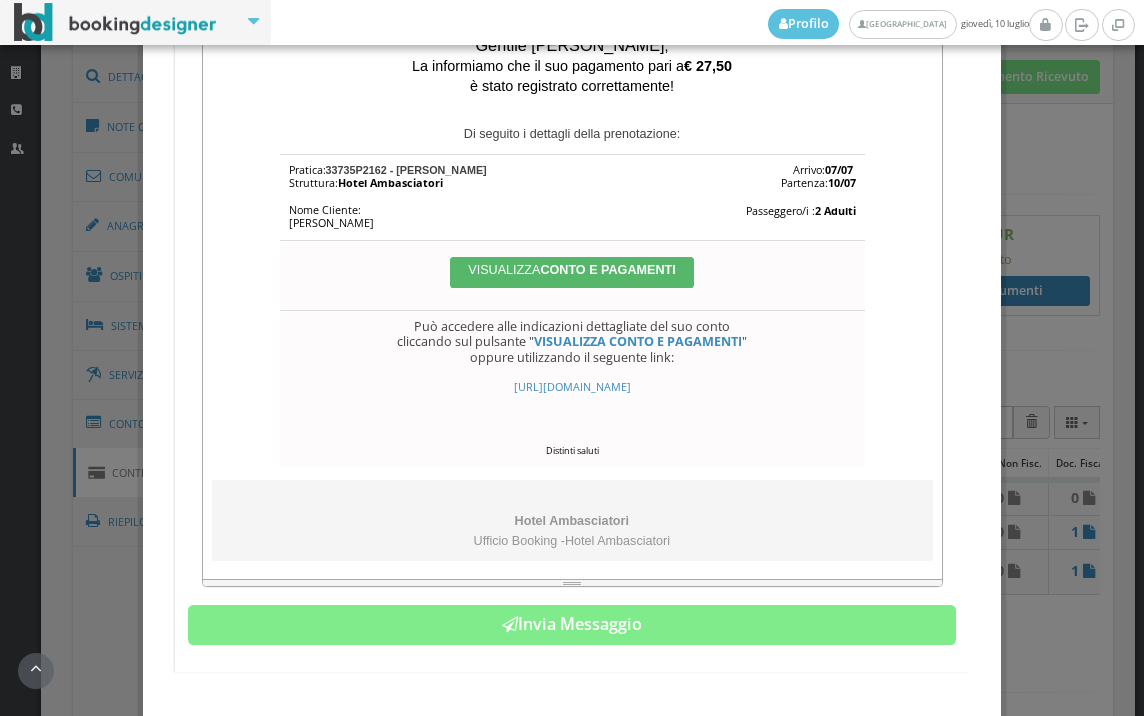 scroll, scrollTop: 606, scrollLeft: 0, axis: vertical 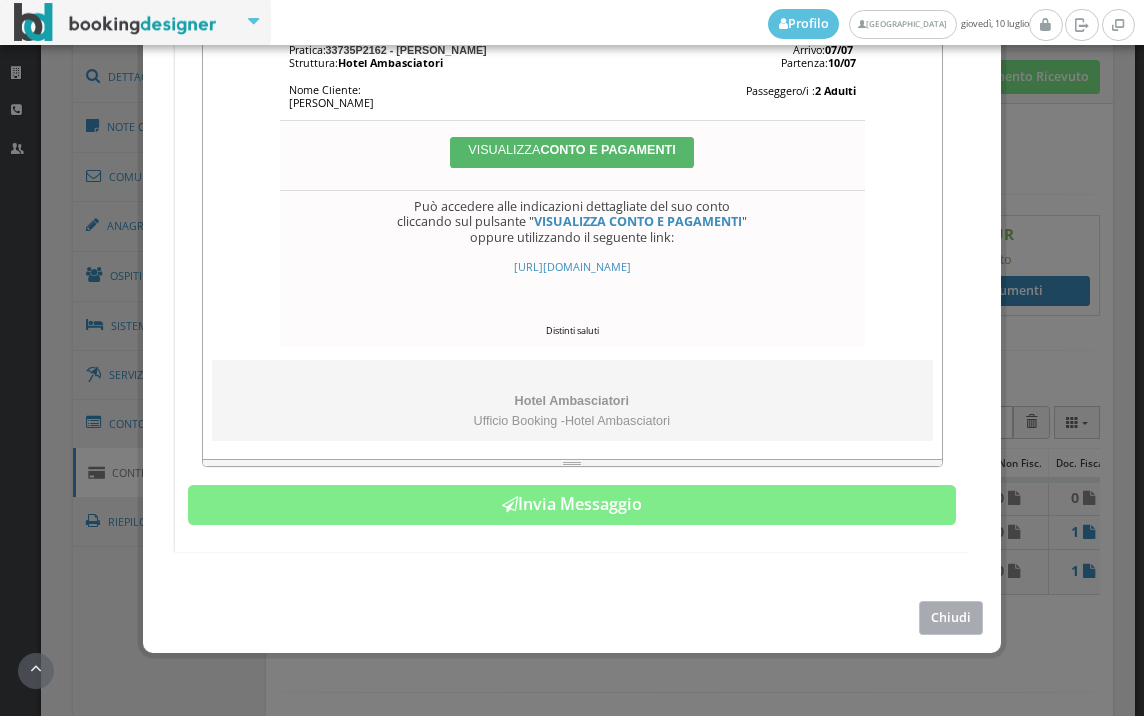 click on "Chiudi" at bounding box center [951, 617] 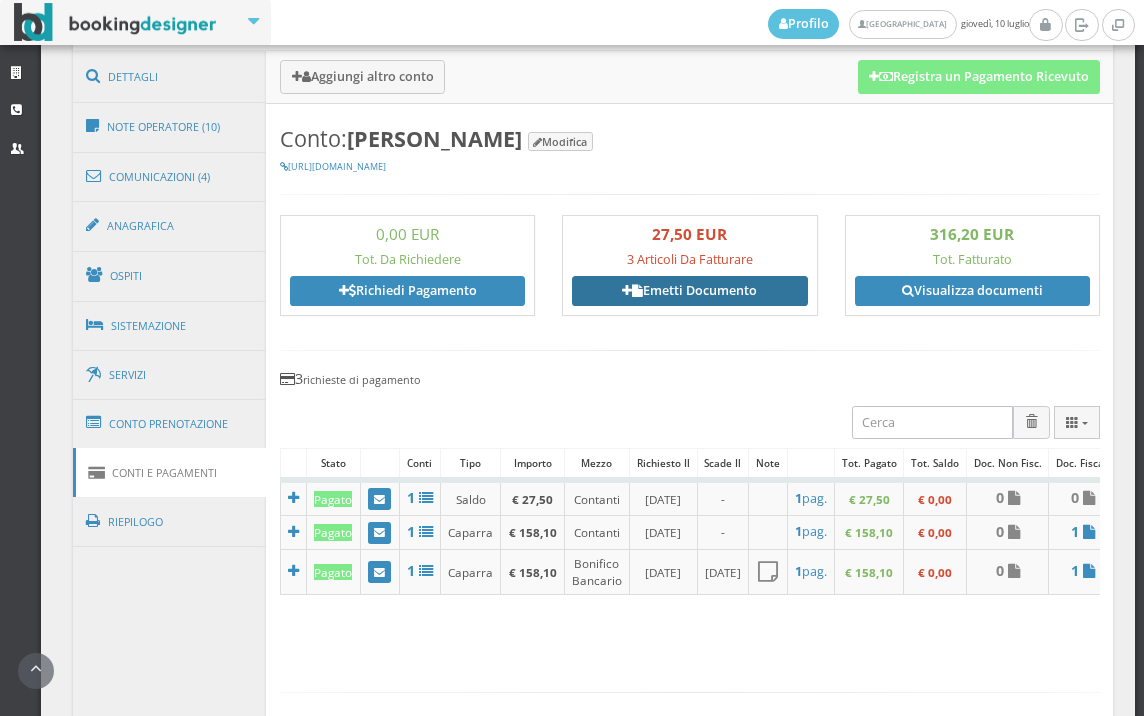 click on "Emetti Documento" at bounding box center (689, 291) 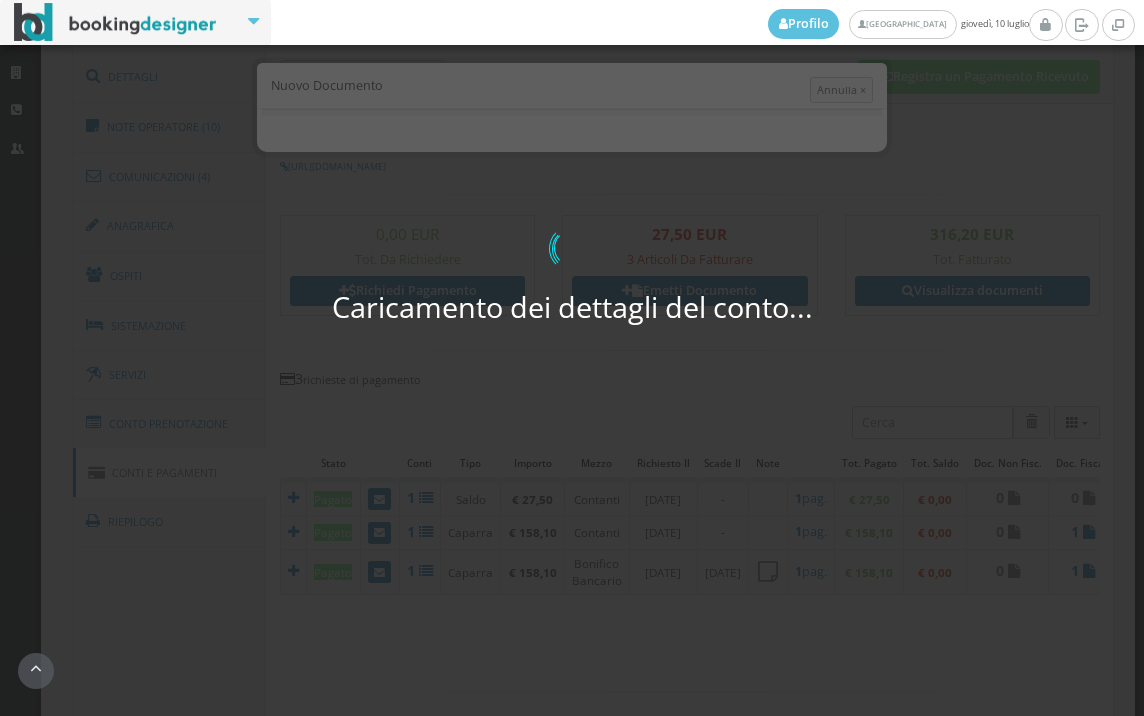 select on "Frattamaggiore" 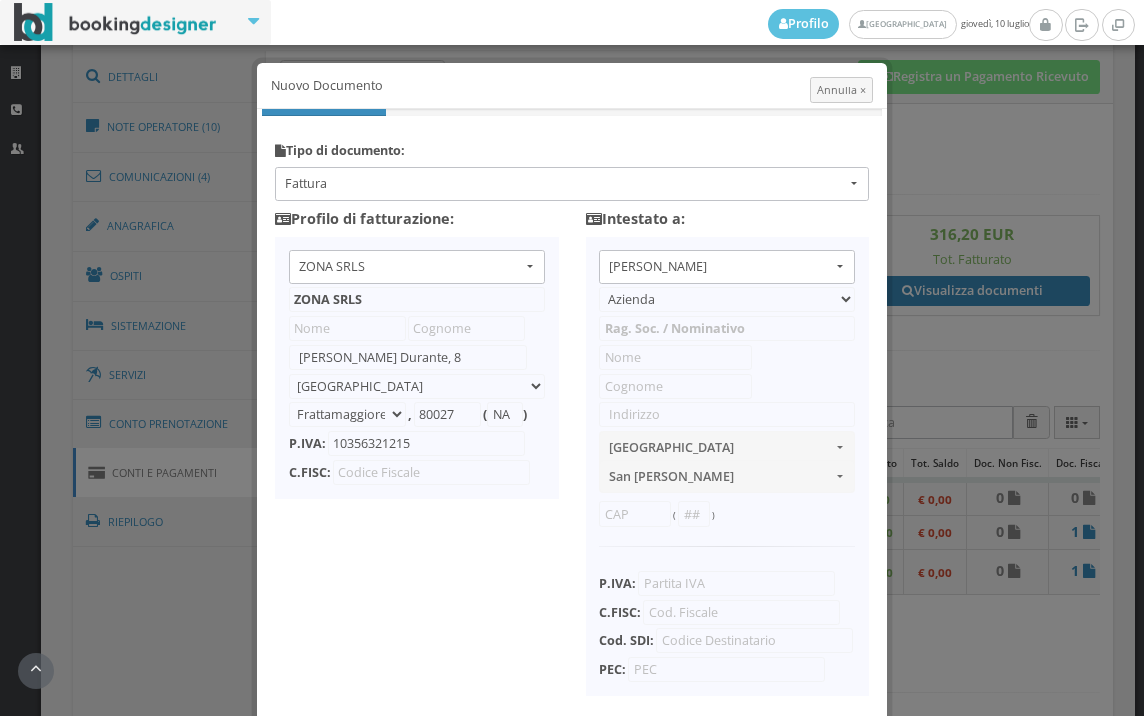 select on "PF" 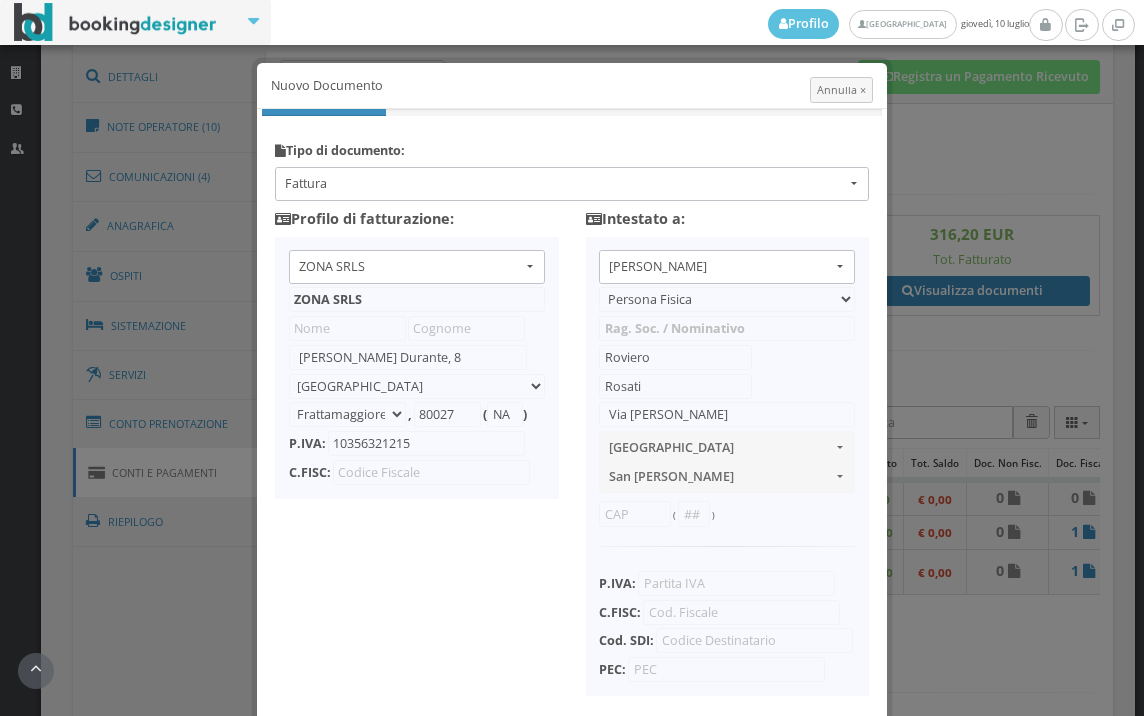 select on "SAN MAURO PASCOLI" 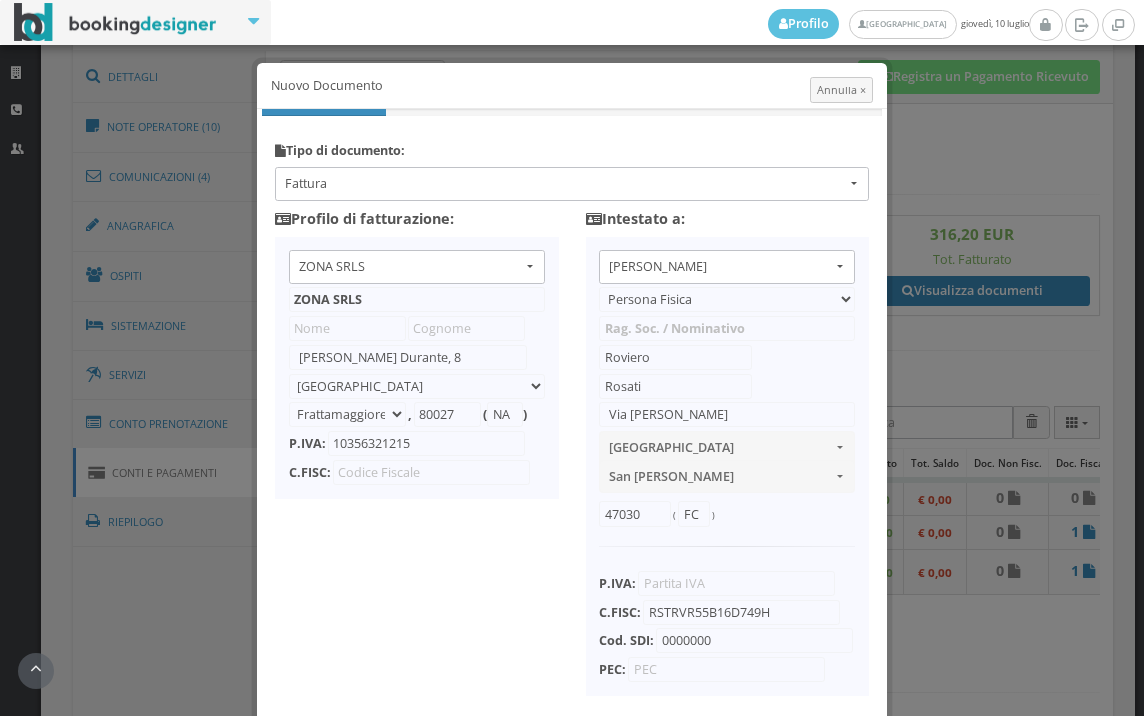 scroll, scrollTop: 158, scrollLeft: 0, axis: vertical 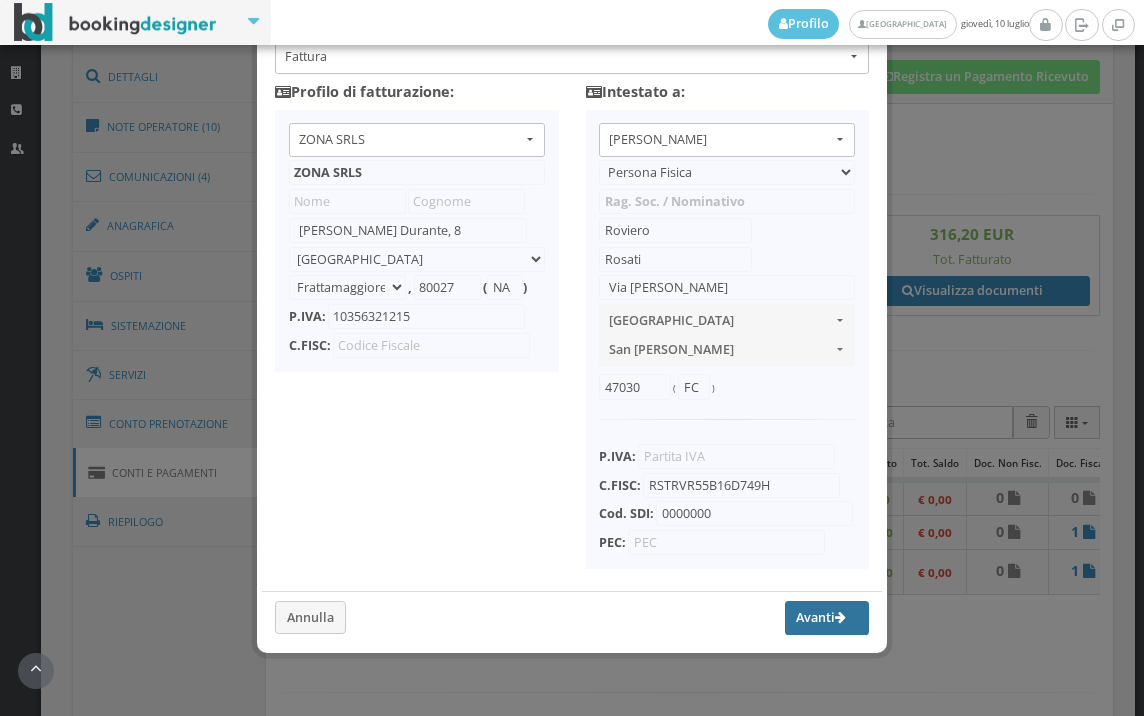 click on "Avanti" at bounding box center [827, 618] 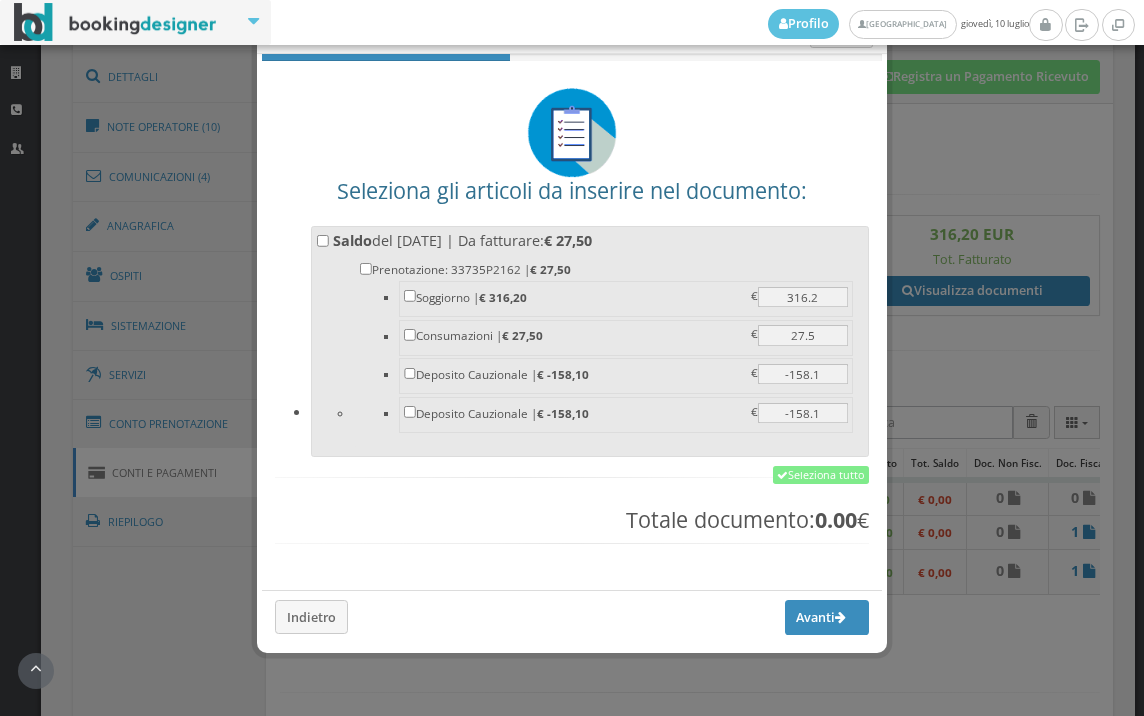 scroll, scrollTop: 61, scrollLeft: 0, axis: vertical 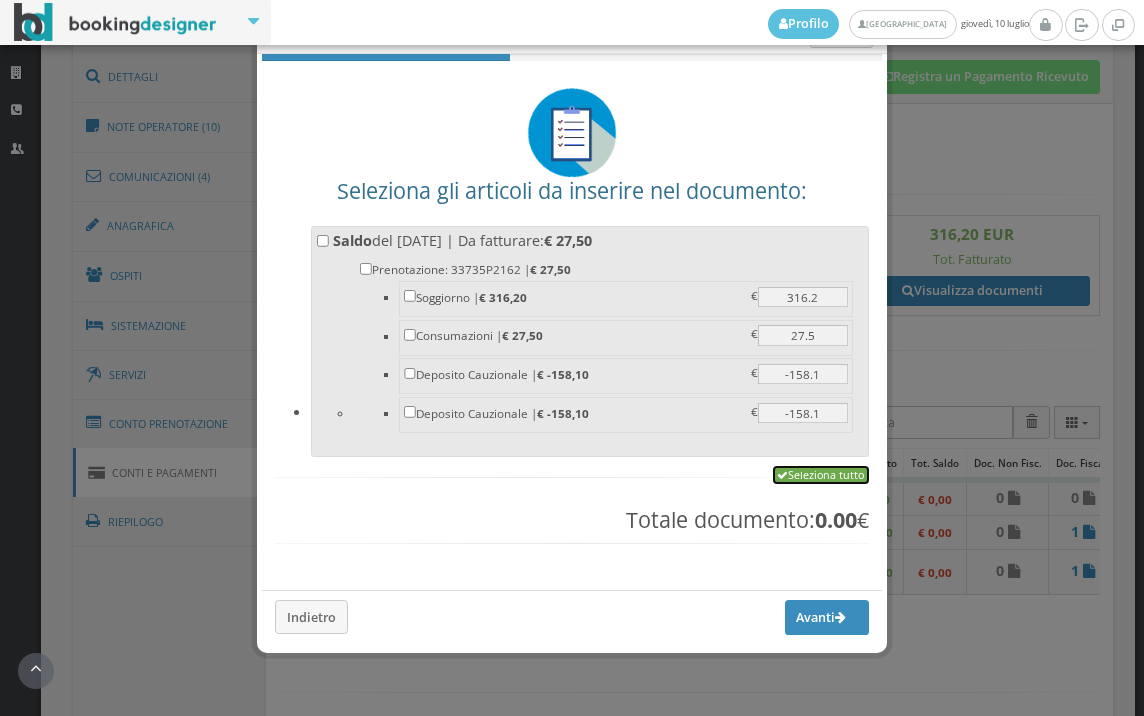 click on "Seleziona tutto" at bounding box center [821, 475] 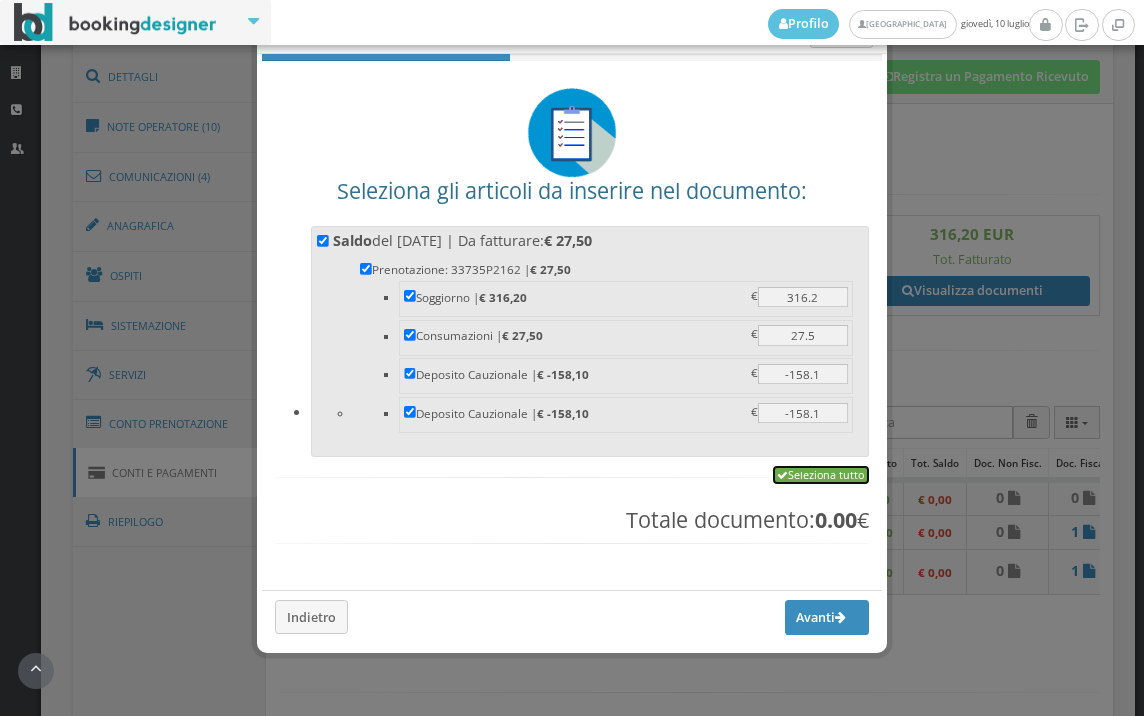 checkbox on "true" 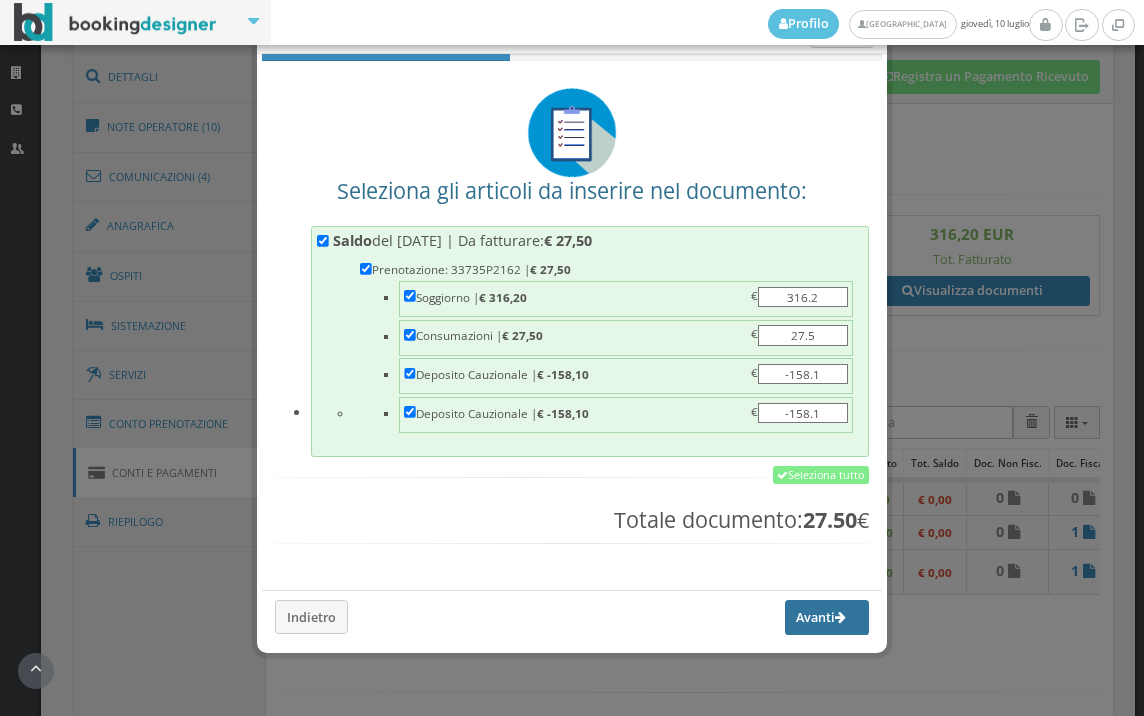 click on "Avanti" at bounding box center (827, 617) 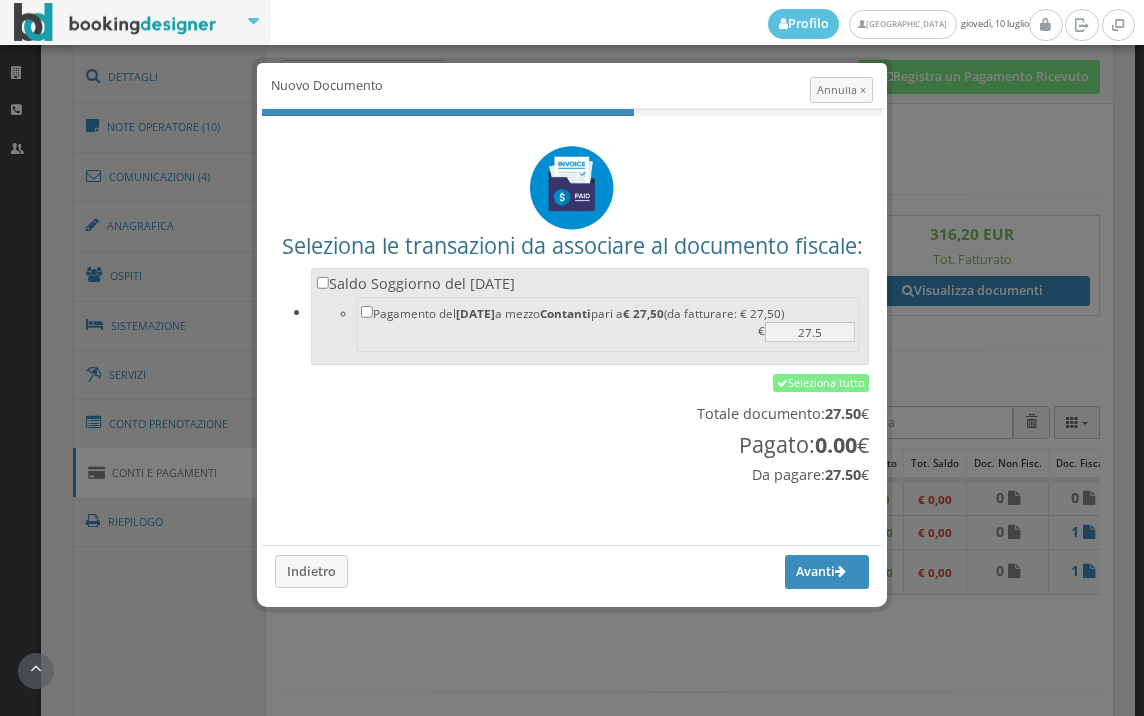 scroll, scrollTop: 0, scrollLeft: 0, axis: both 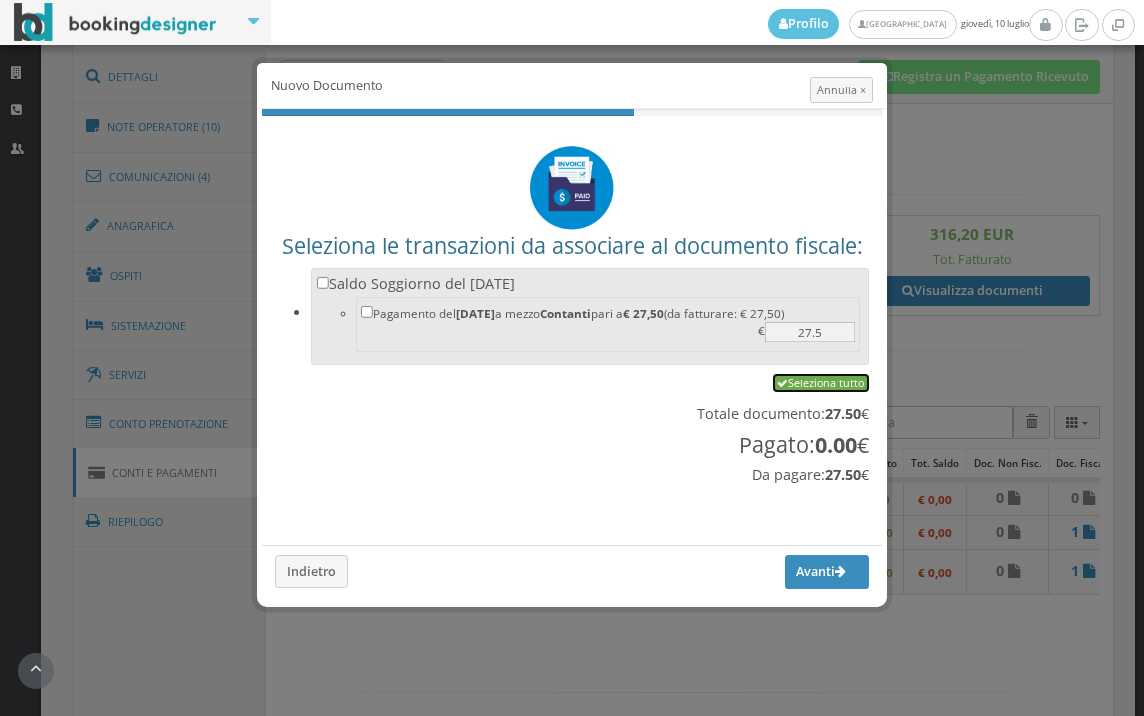 click on "Seleziona tutto" at bounding box center [821, 383] 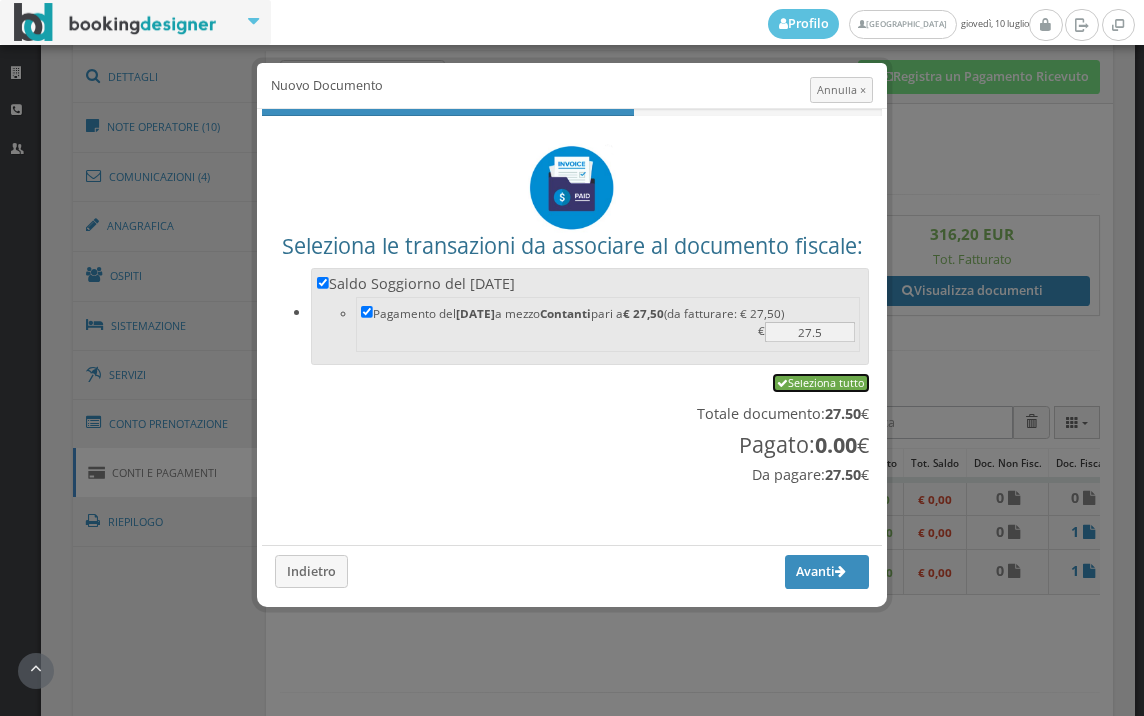 checkbox on "true" 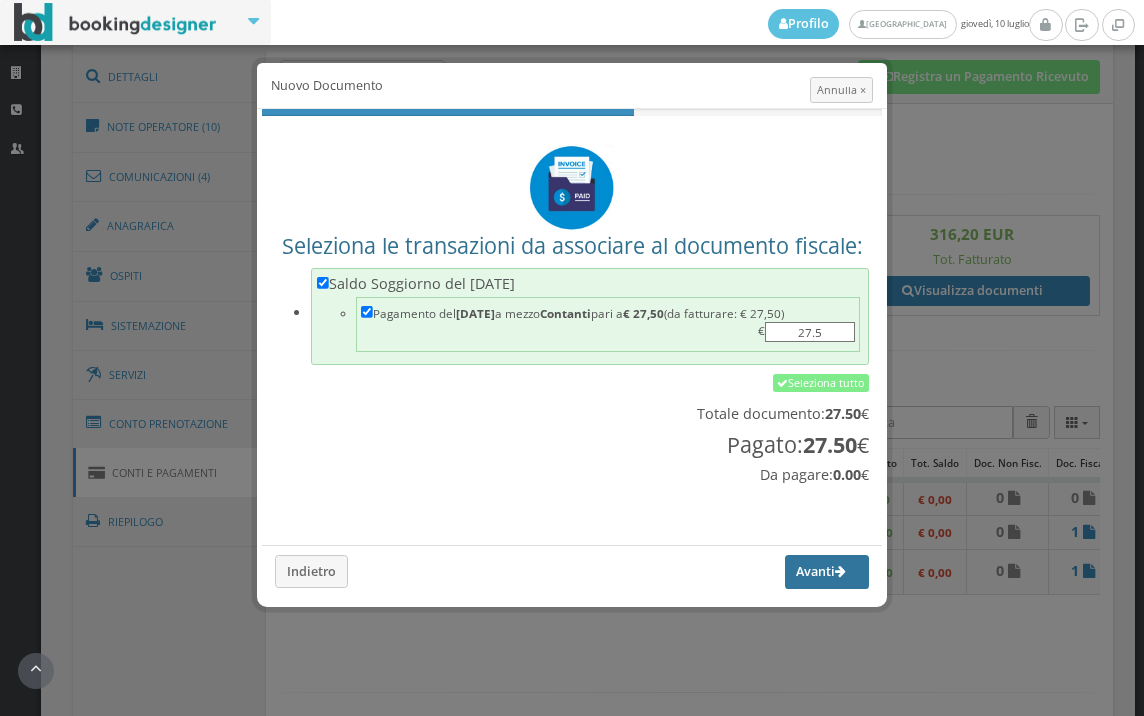 click on "Avanti" at bounding box center [827, 572] 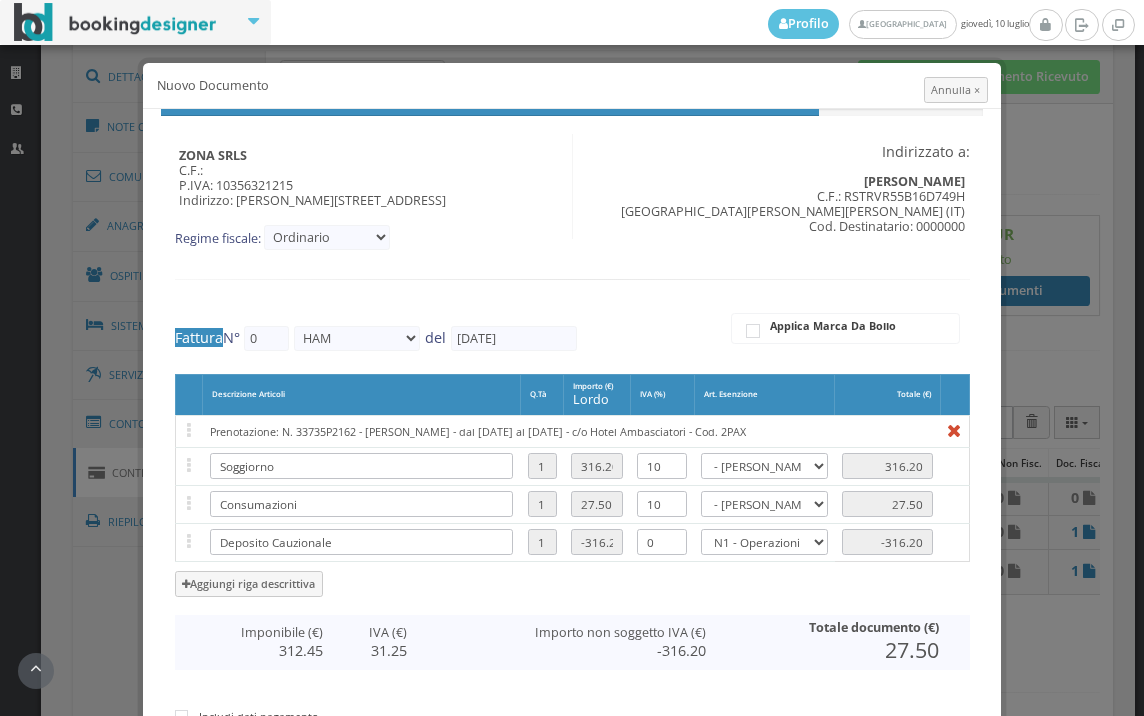 click on "Genera Documento" at bounding box center [894, 975] 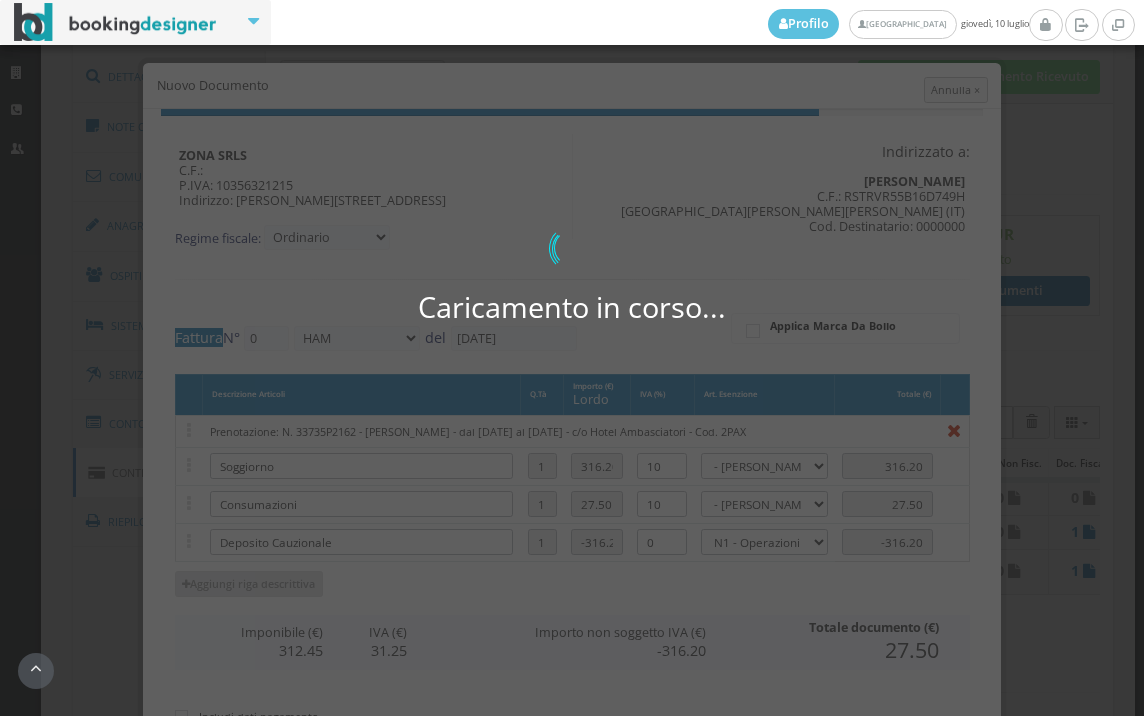 type on "262" 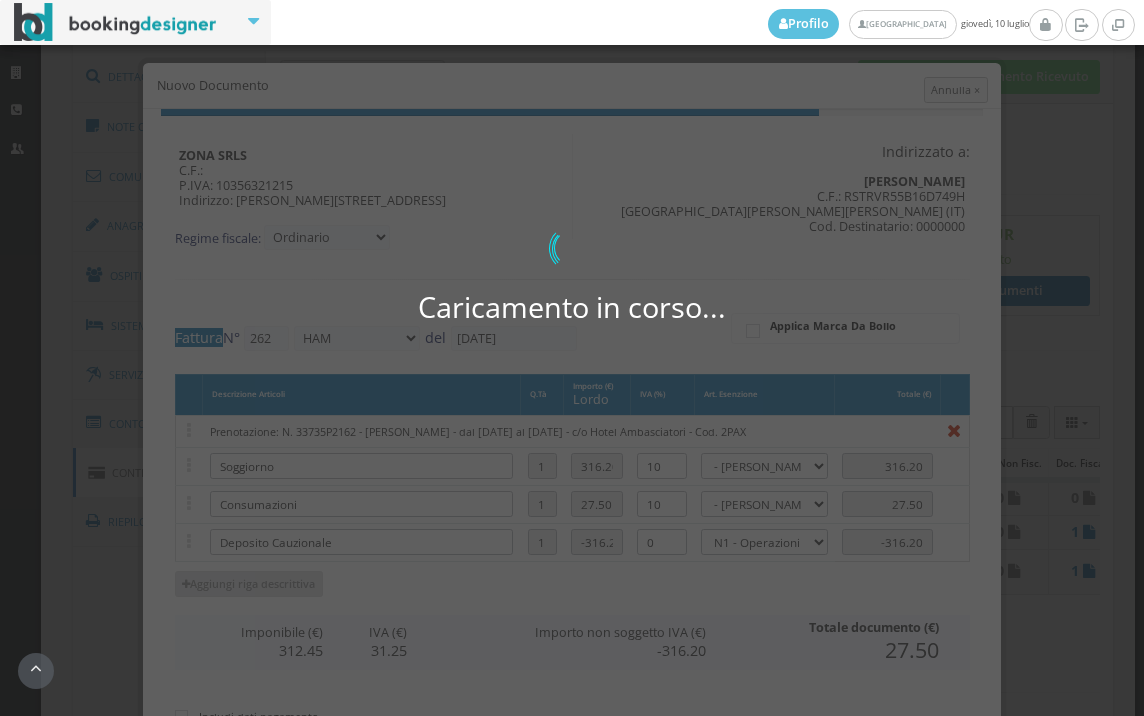 scroll, scrollTop: 412, scrollLeft: 0, axis: vertical 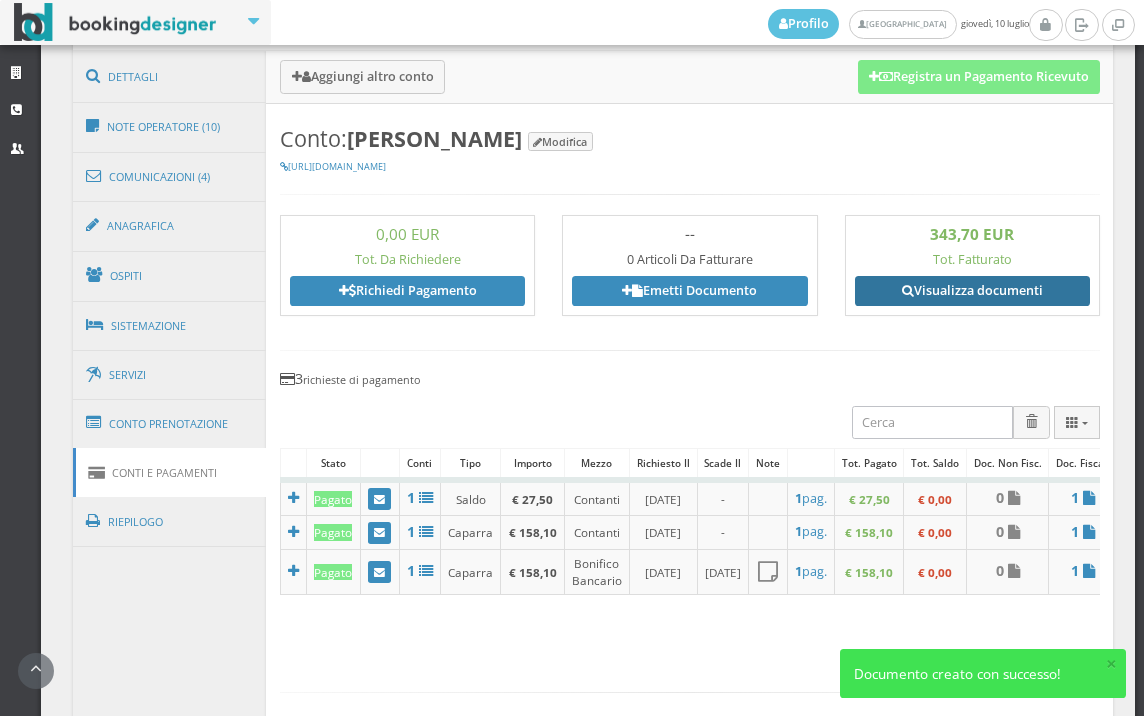 click on "Visualizza documenti" at bounding box center [972, 291] 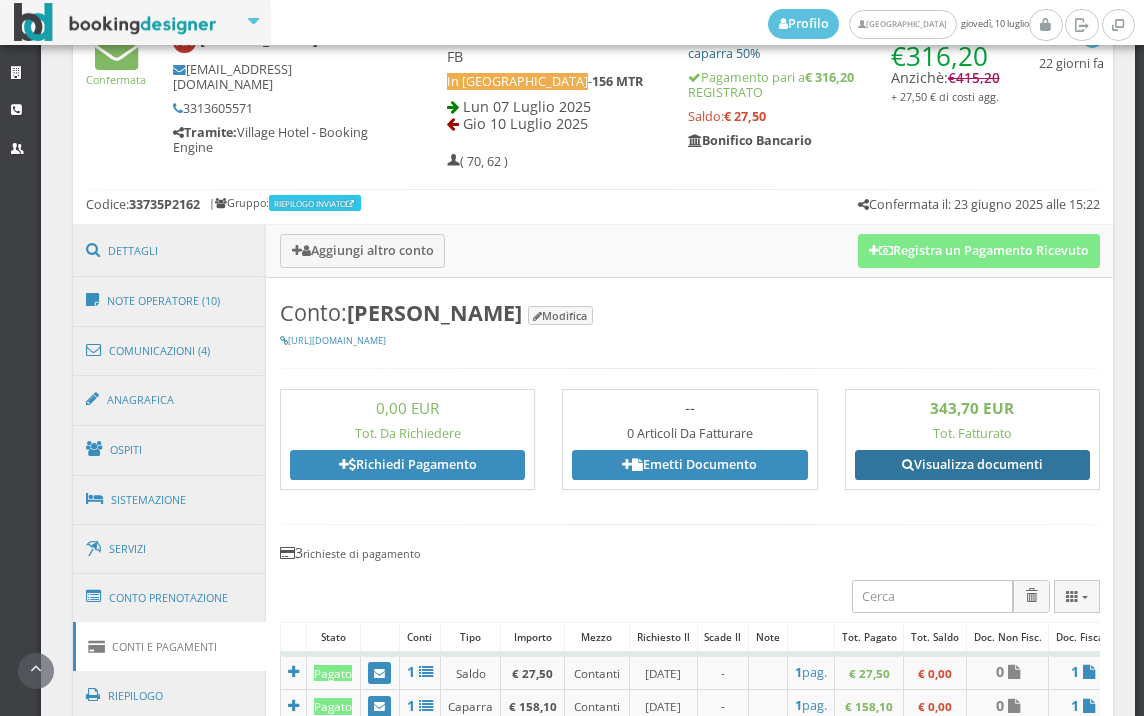 scroll, scrollTop: 777, scrollLeft: 0, axis: vertical 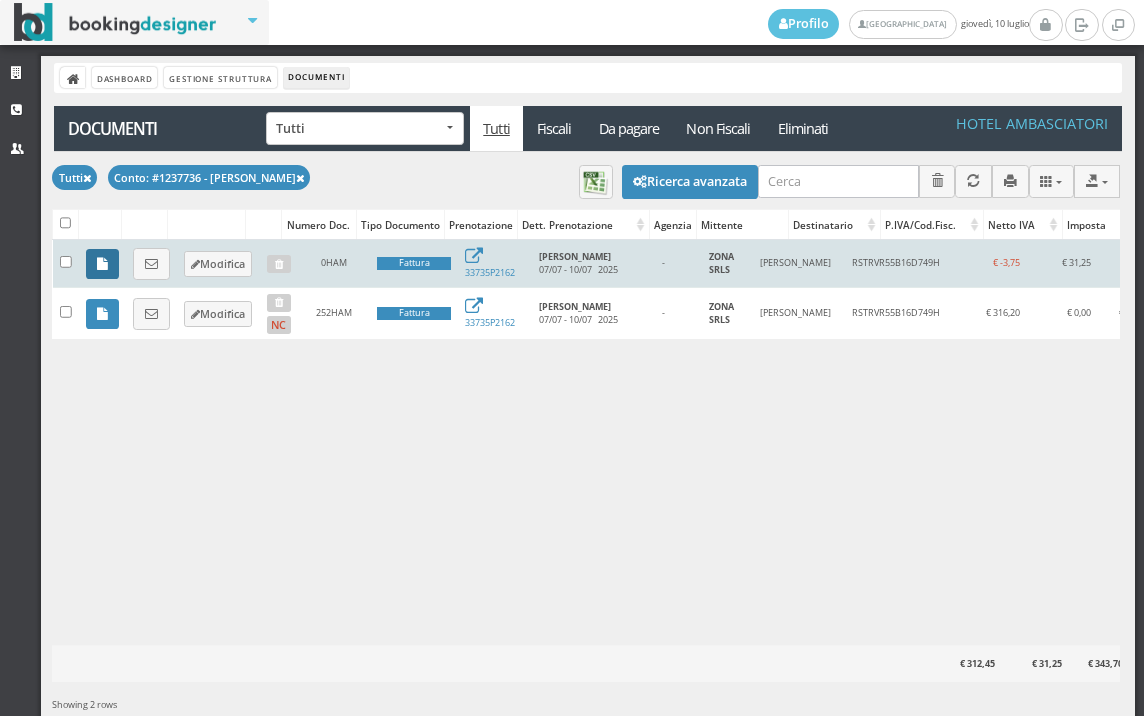 click at bounding box center (102, 264) 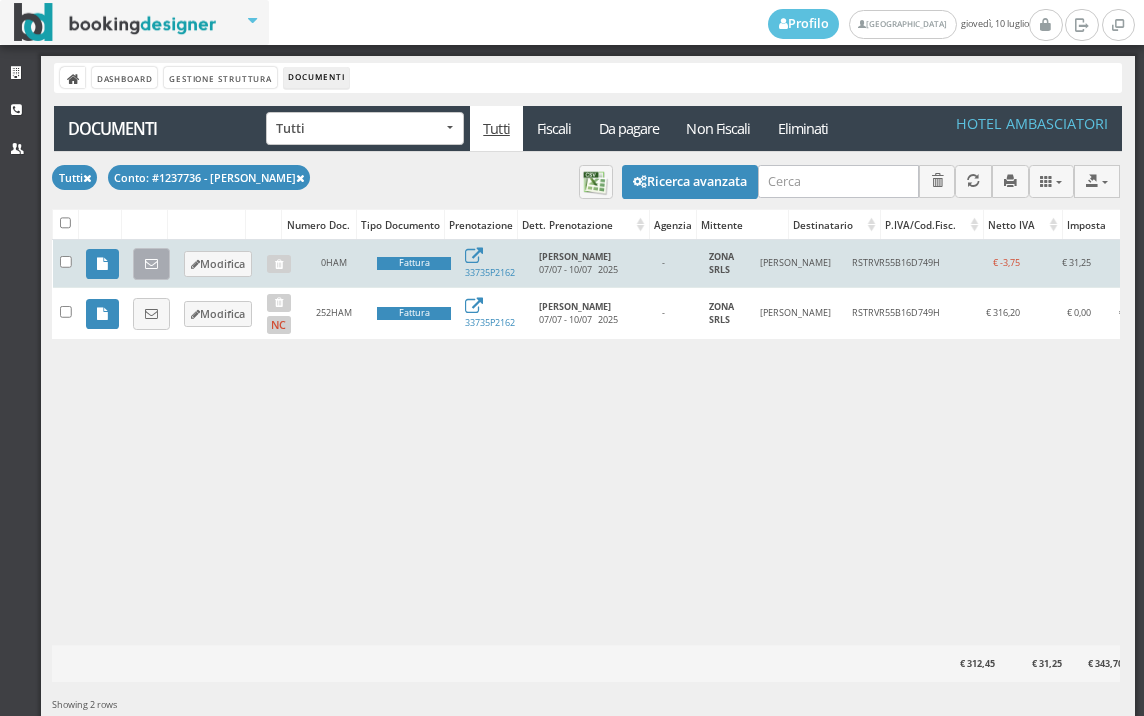 click at bounding box center (151, 264) 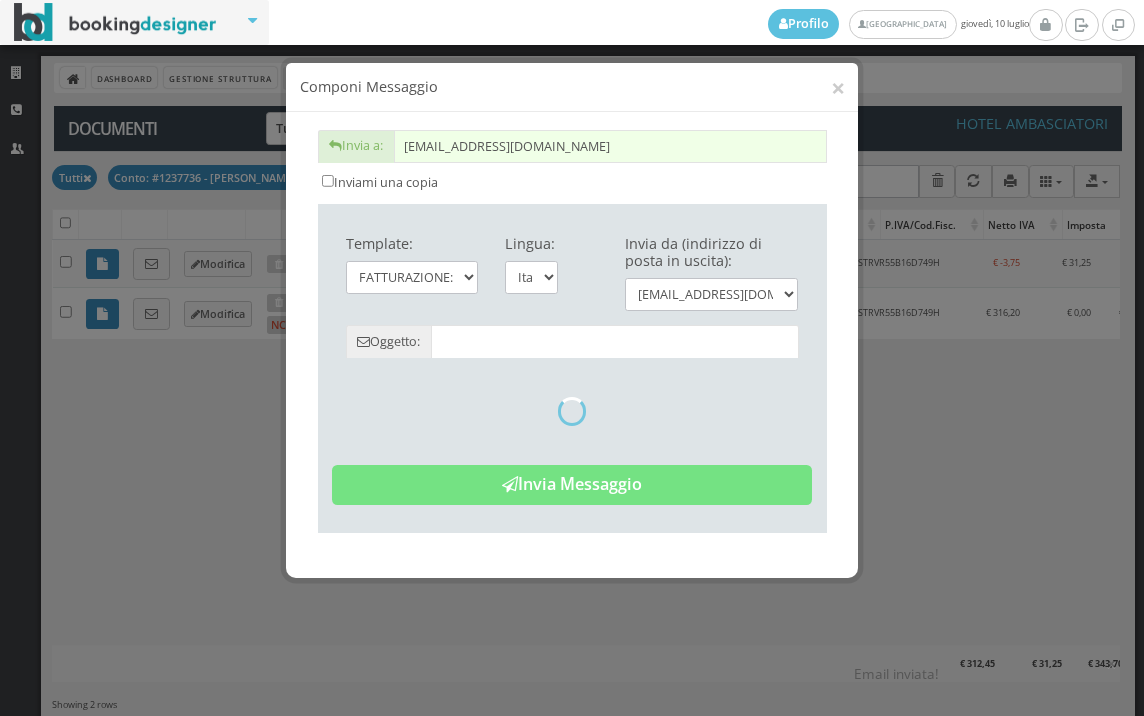 type on "Copia di cortesia: Fattura da ZONA SRLS - n. 0HAM del [DATE]" 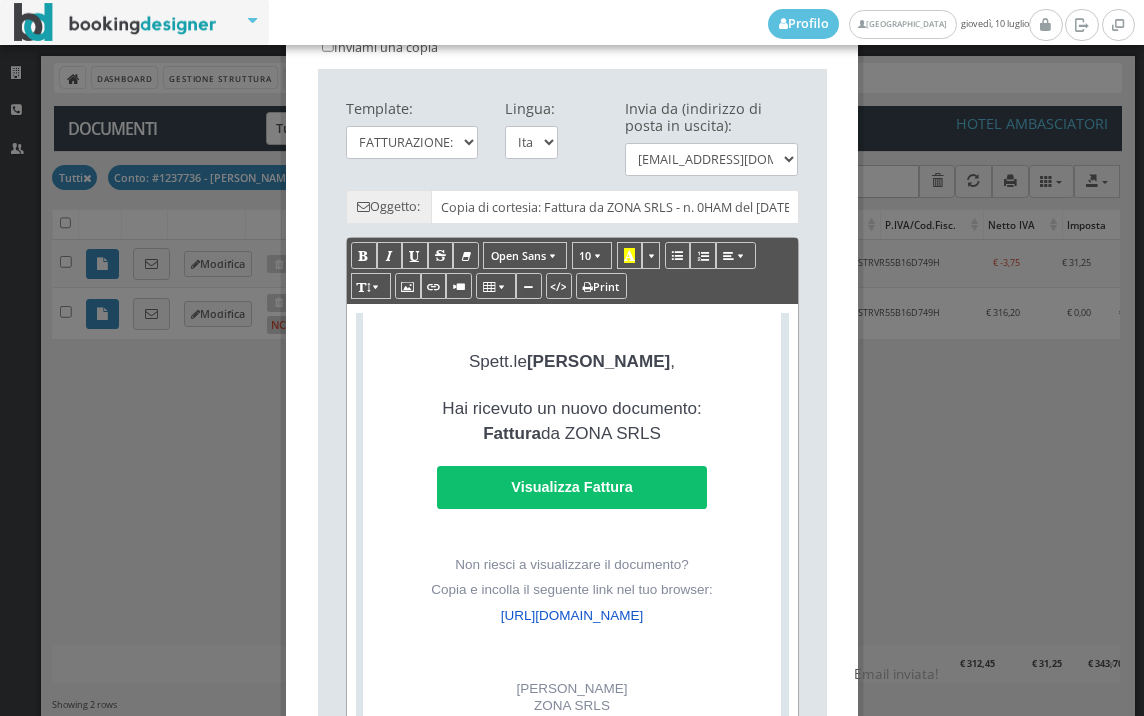 scroll, scrollTop: 465, scrollLeft: 0, axis: vertical 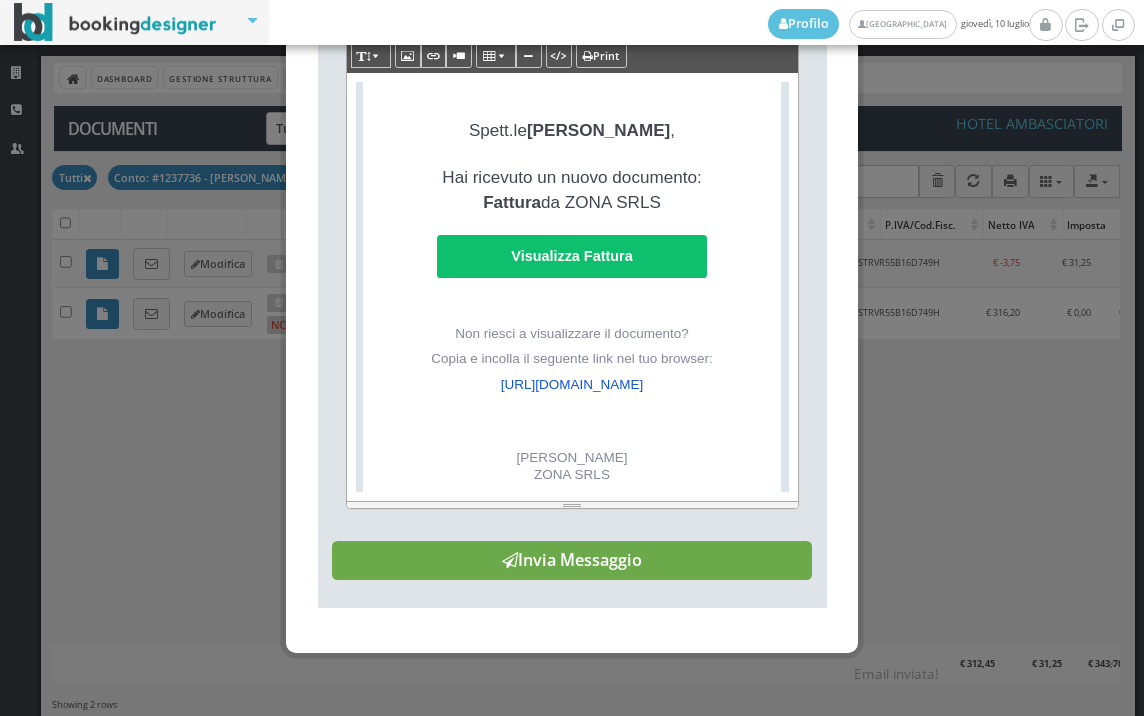 click on "Invia Messaggio" at bounding box center (572, 561) 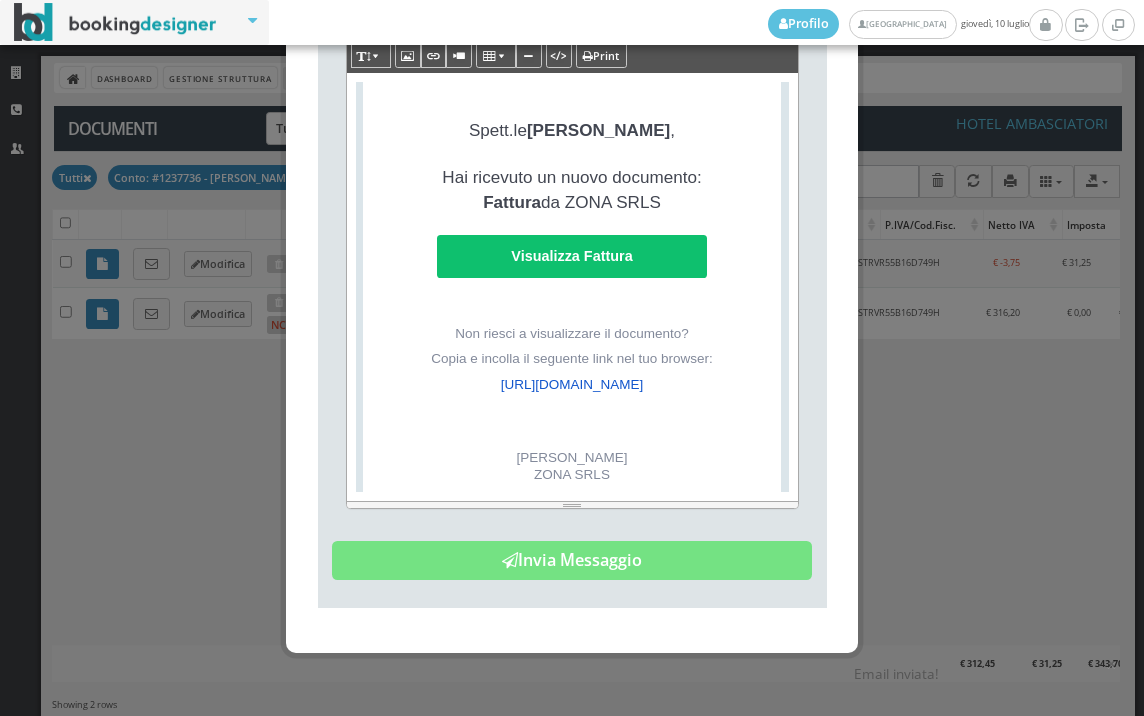scroll, scrollTop: 0, scrollLeft: 0, axis: both 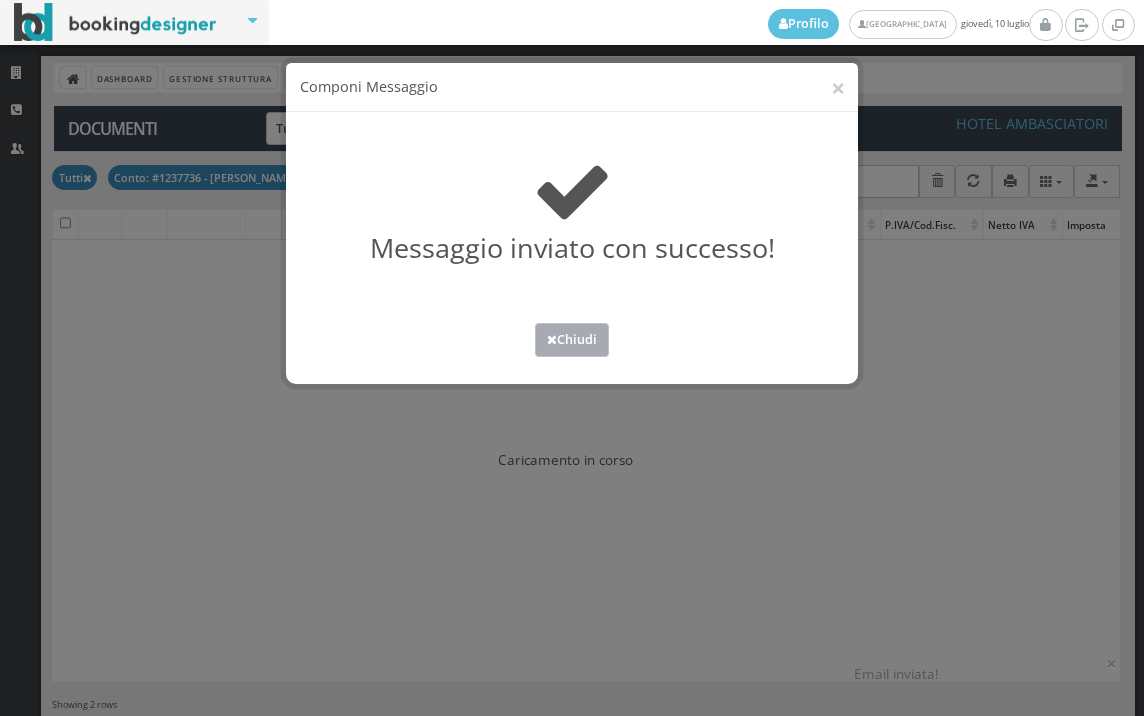 click on "Chiudi" at bounding box center (572, 339) 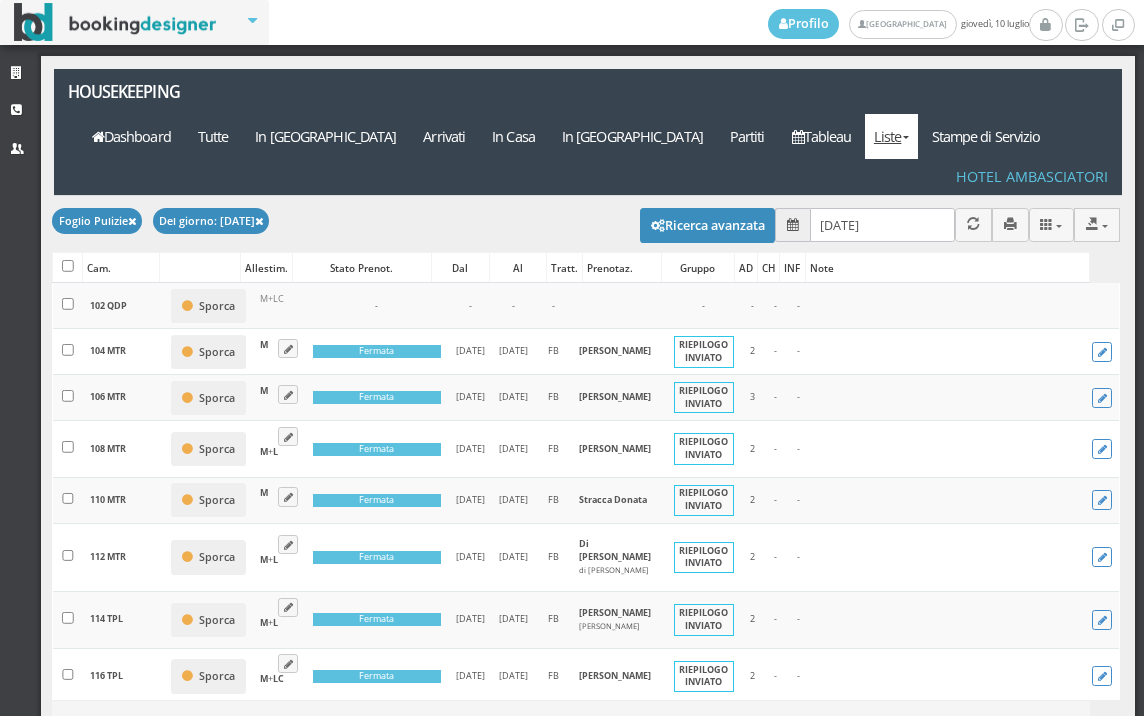 scroll, scrollTop: 0, scrollLeft: 0, axis: both 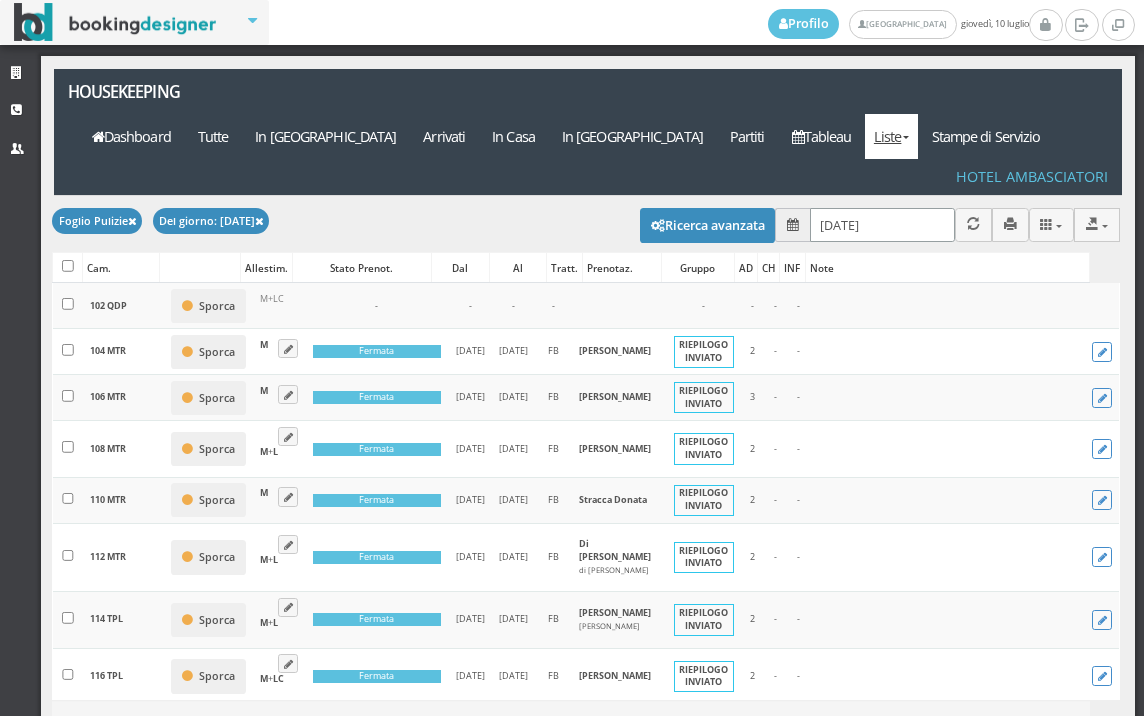 click on "10/07/2025" at bounding box center (882, 224) 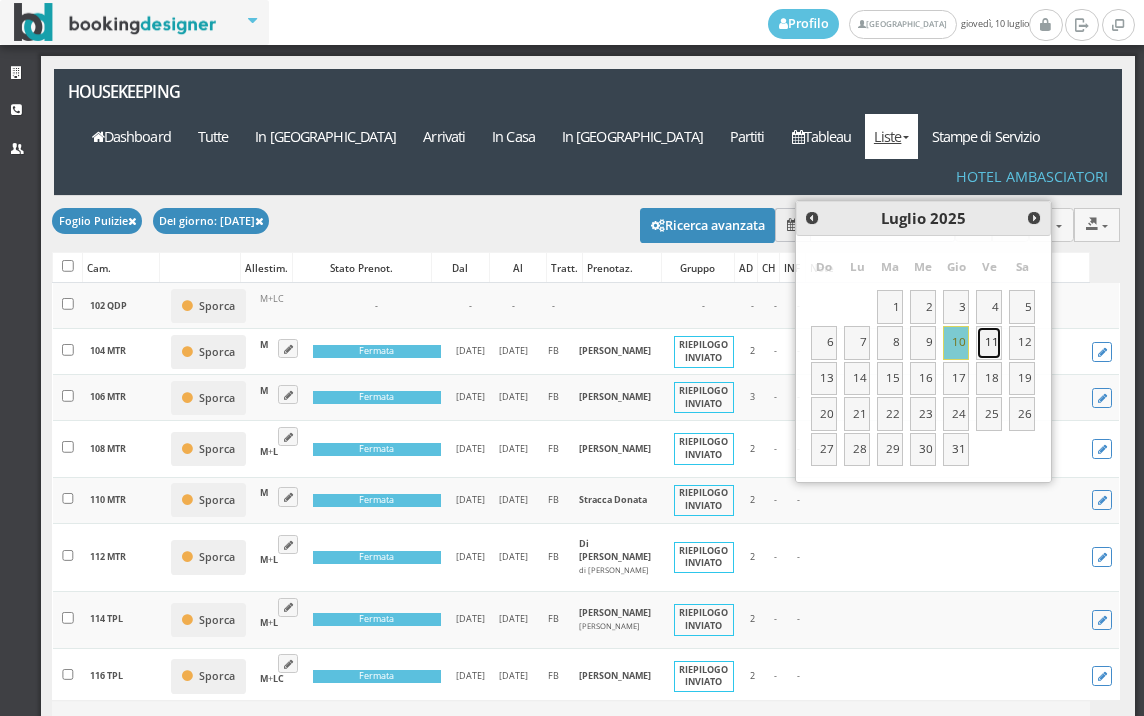 click on "11" at bounding box center [989, 343] 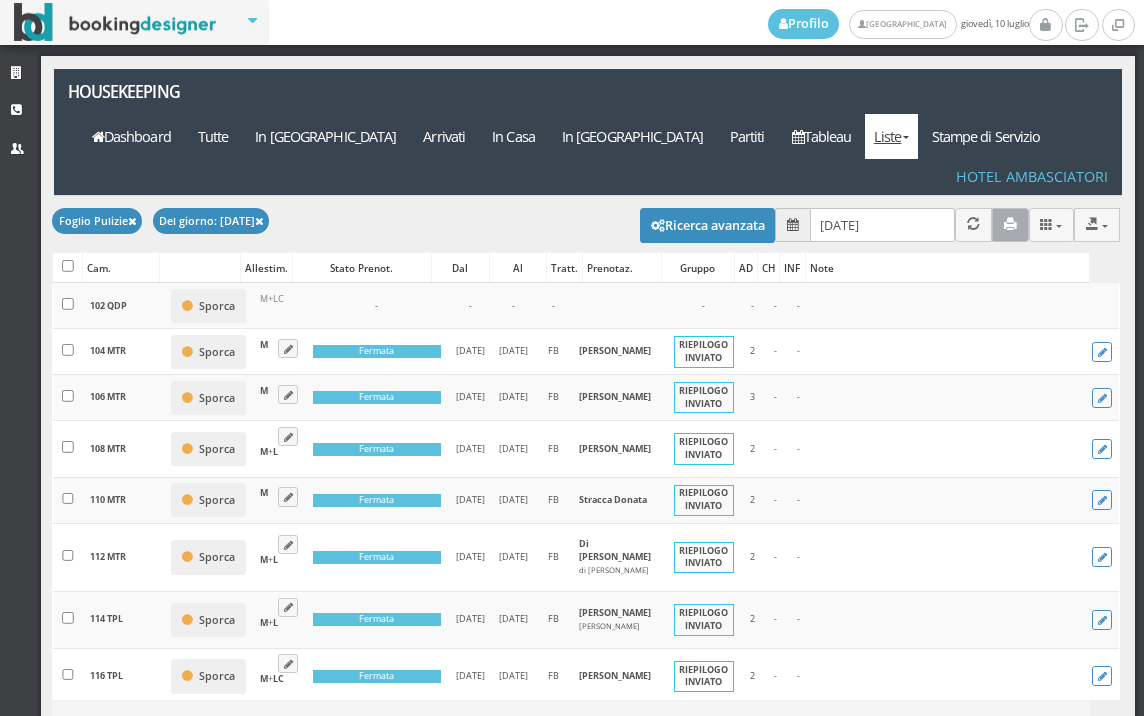 click at bounding box center (1010, 224) 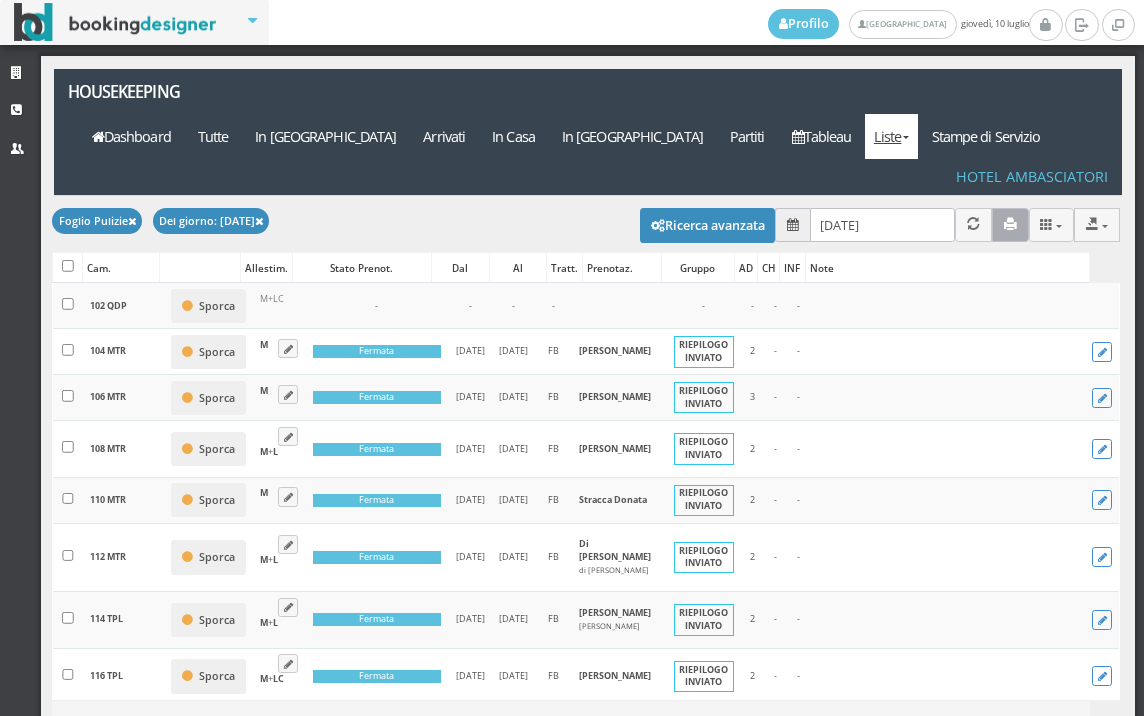 click at bounding box center (1010, 224) 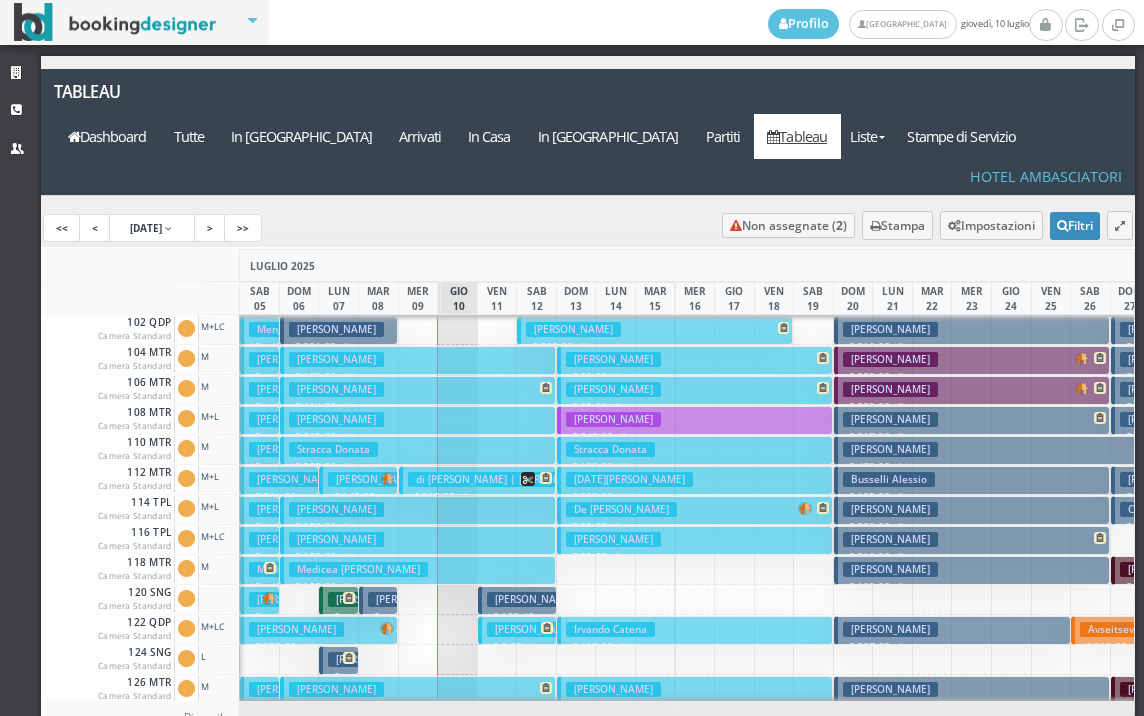 scroll, scrollTop: 0, scrollLeft: 0, axis: both 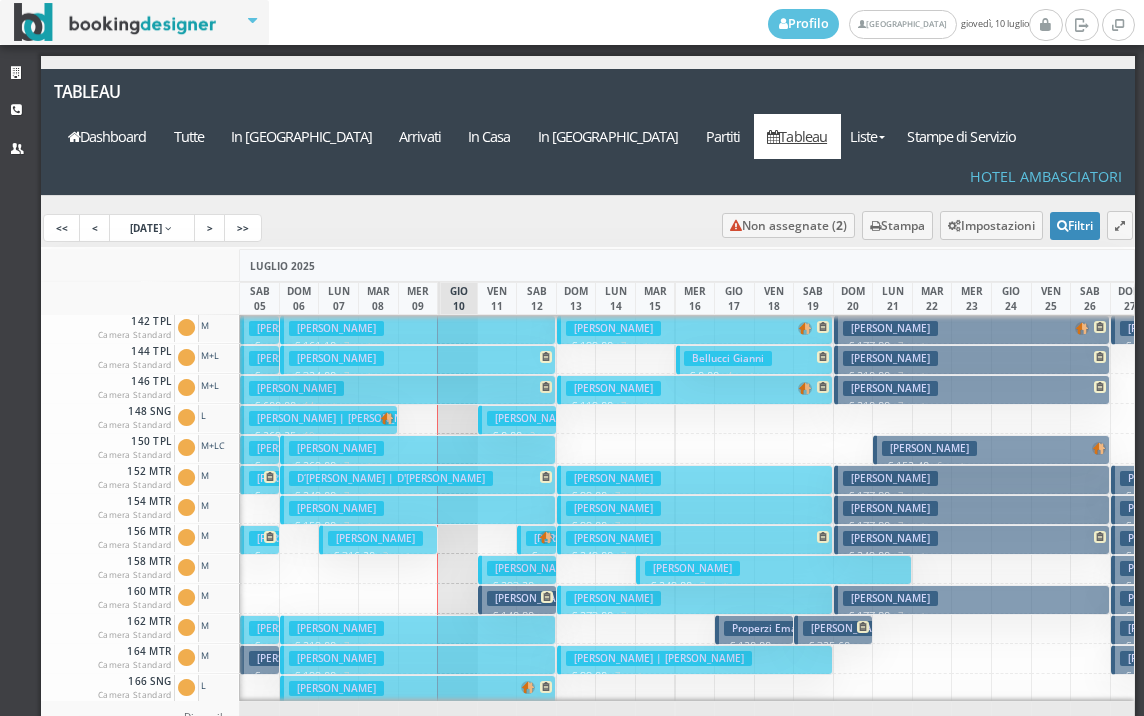 click on "Rosati Roviero" at bounding box center (375, 538) 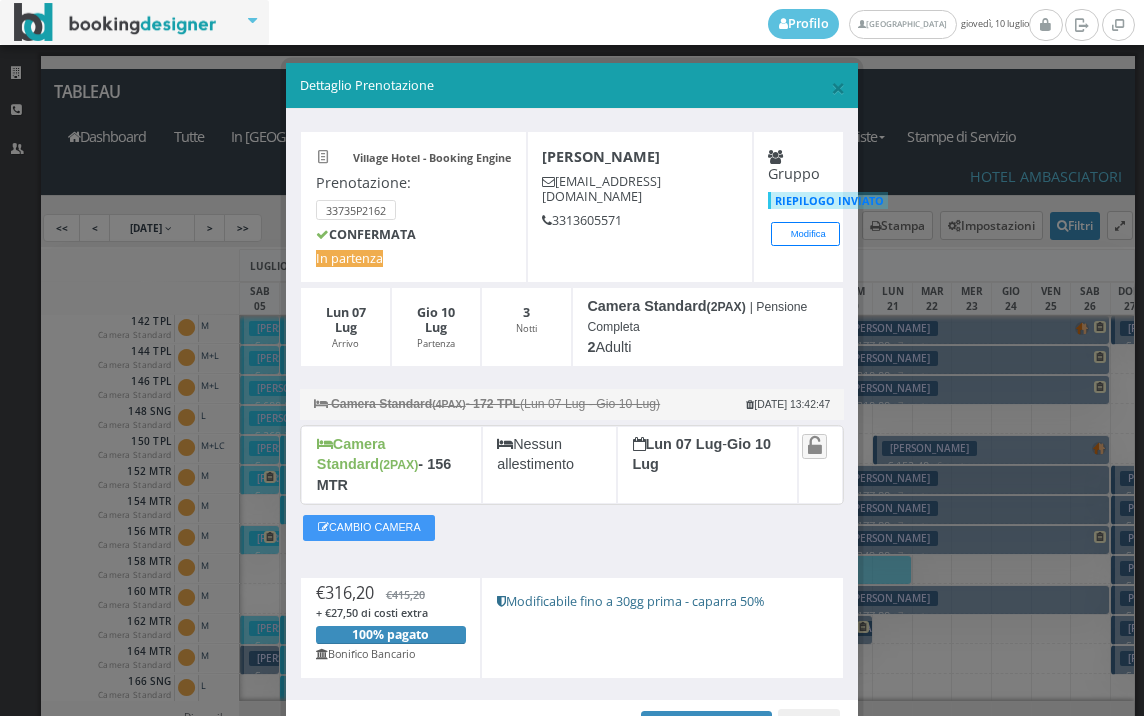 scroll, scrollTop: 97, scrollLeft: 0, axis: vertical 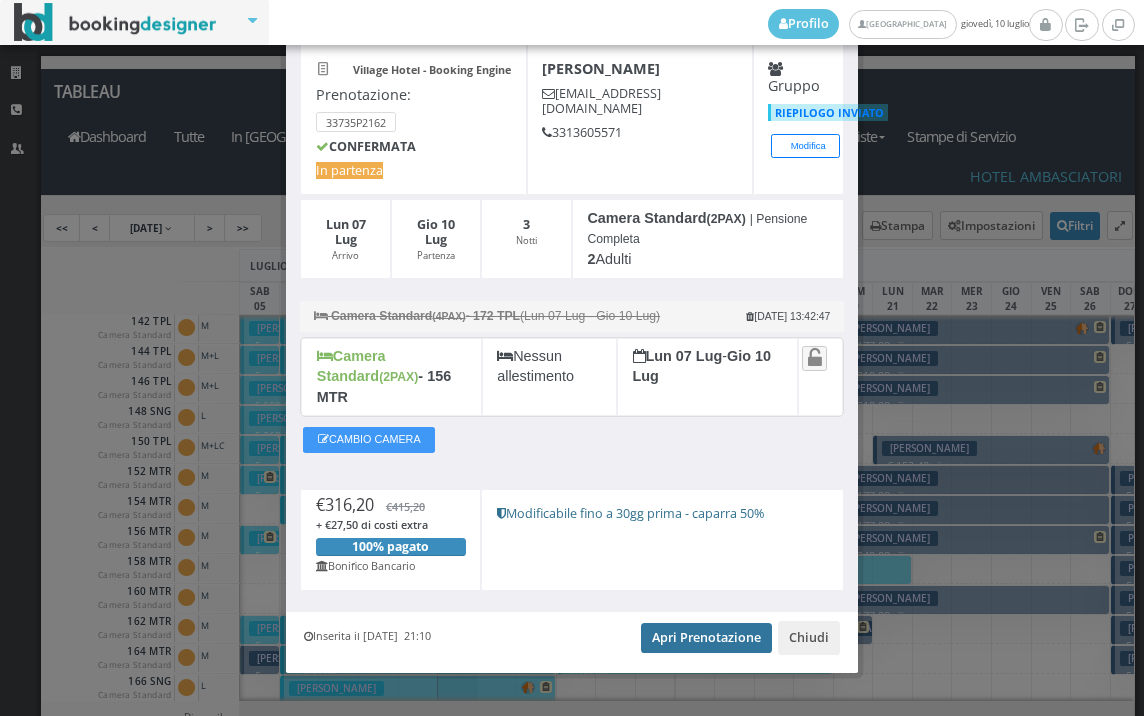 click on "Apri Prenotazione" at bounding box center (706, 638) 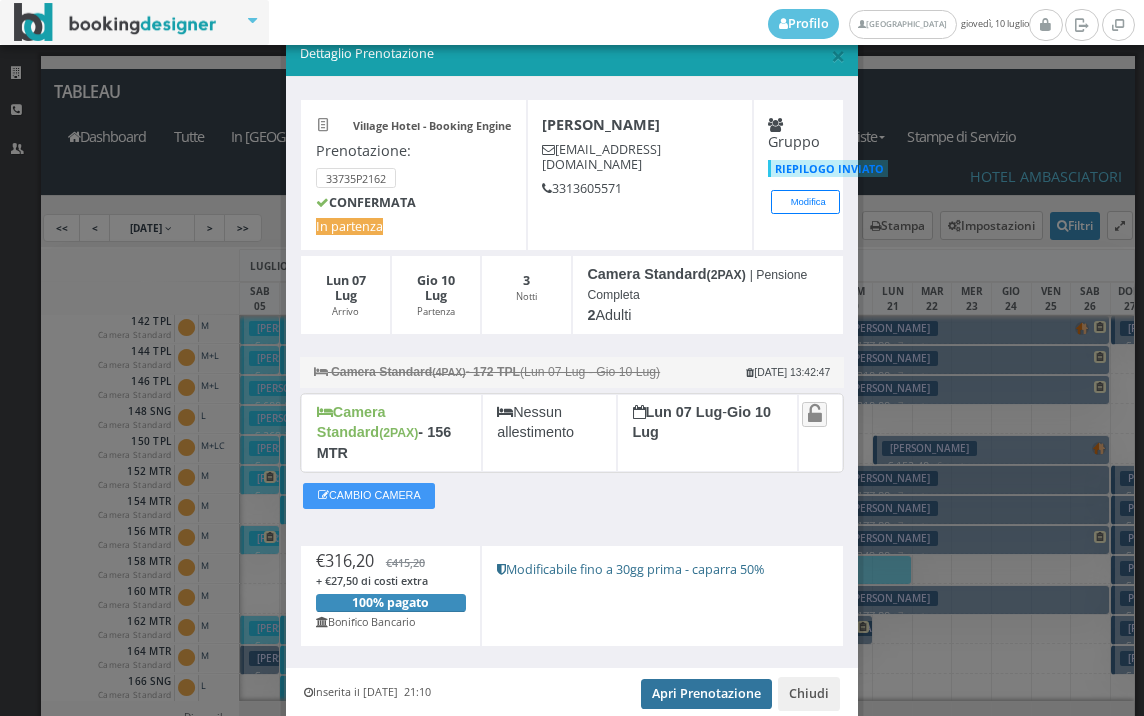 scroll, scrollTop: 0, scrollLeft: 0, axis: both 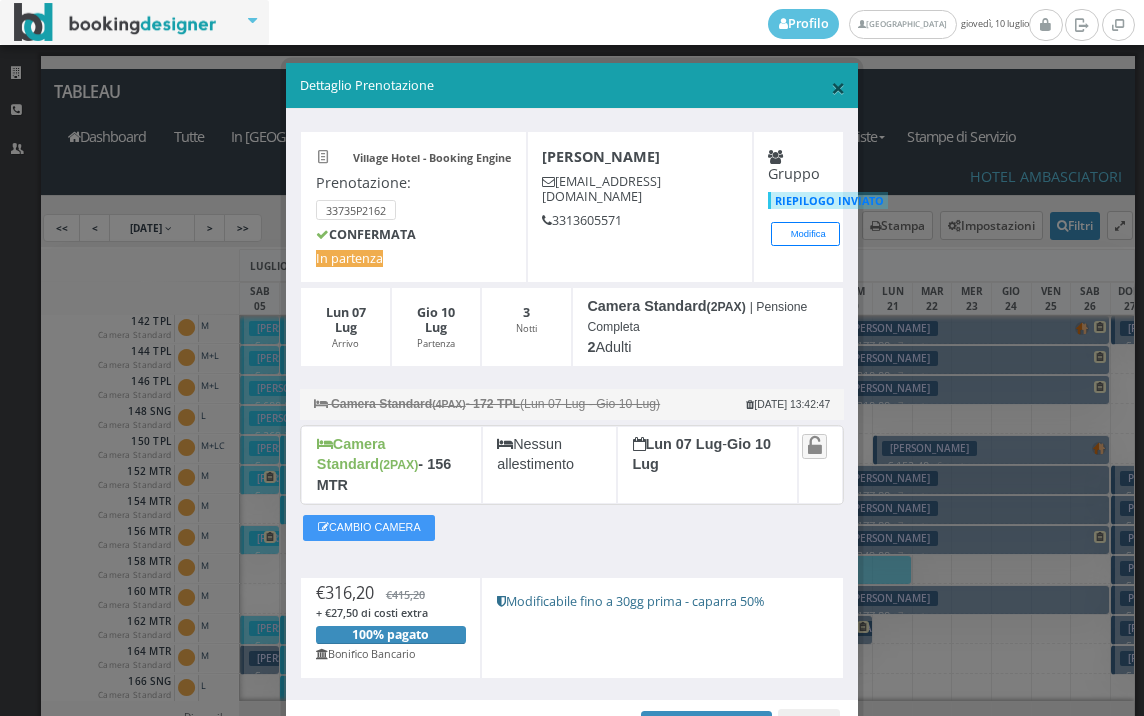 click on "×" at bounding box center [838, 87] 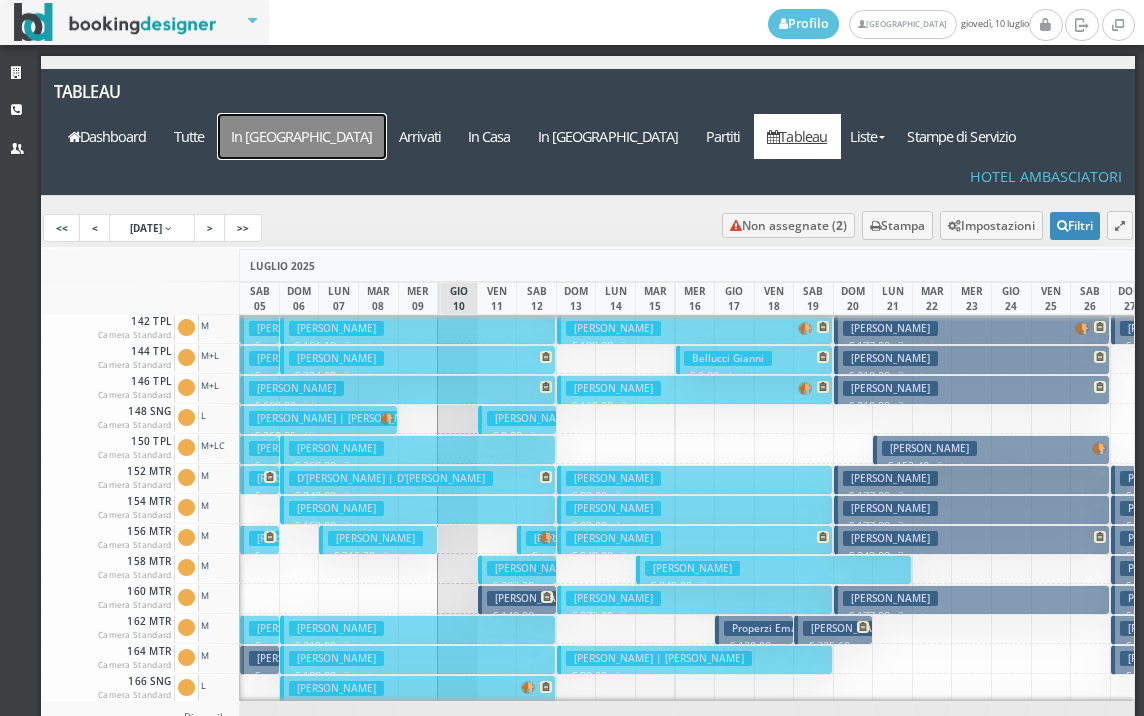 click on "In [GEOGRAPHIC_DATA]" at bounding box center [302, 136] 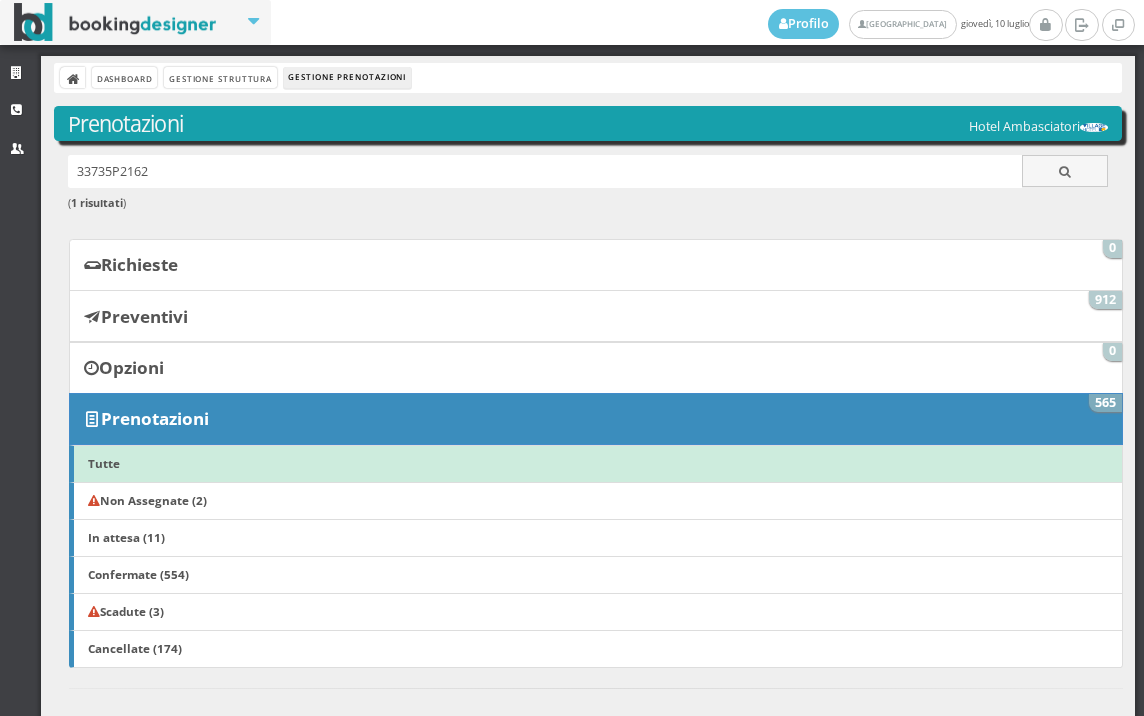 scroll, scrollTop: 0, scrollLeft: 0, axis: both 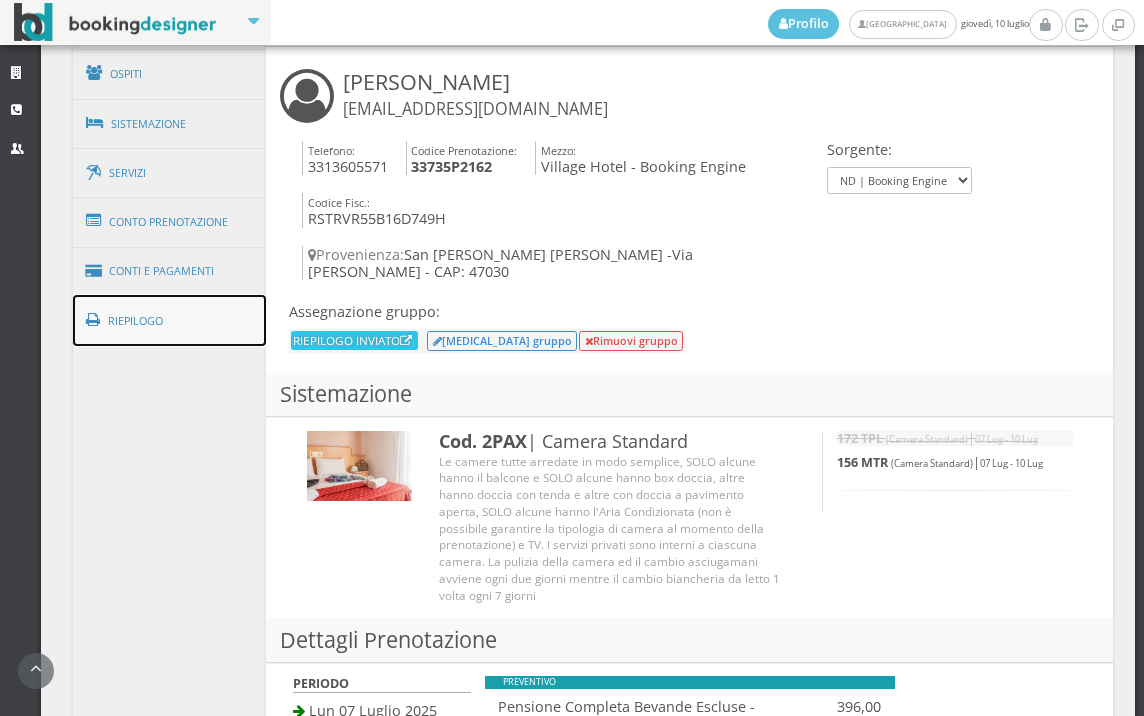 click on "Riepilogo" at bounding box center (170, 321) 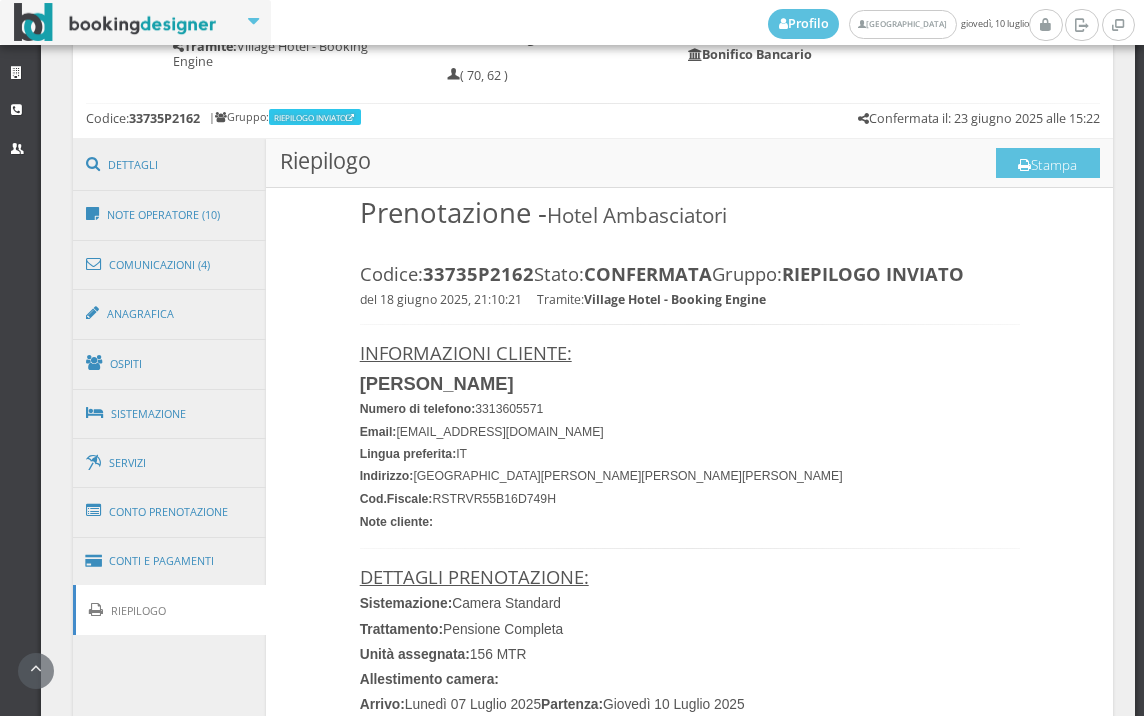 scroll, scrollTop: 1001, scrollLeft: 0, axis: vertical 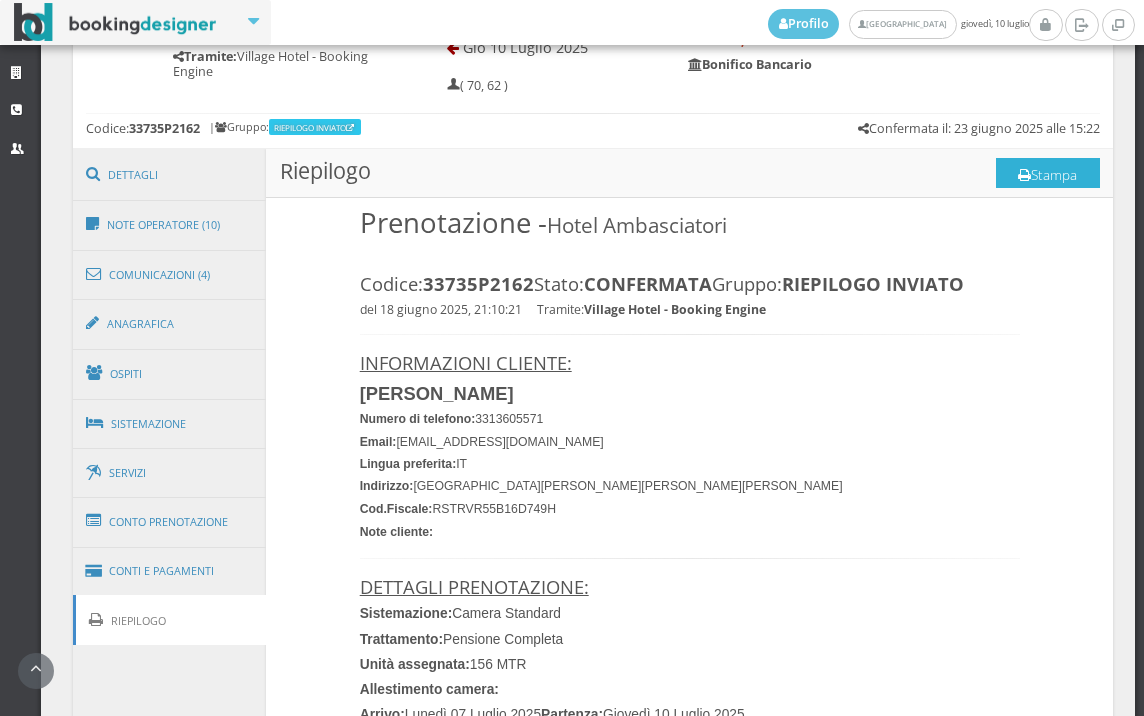 click on "Stampa" at bounding box center (1048, 173) 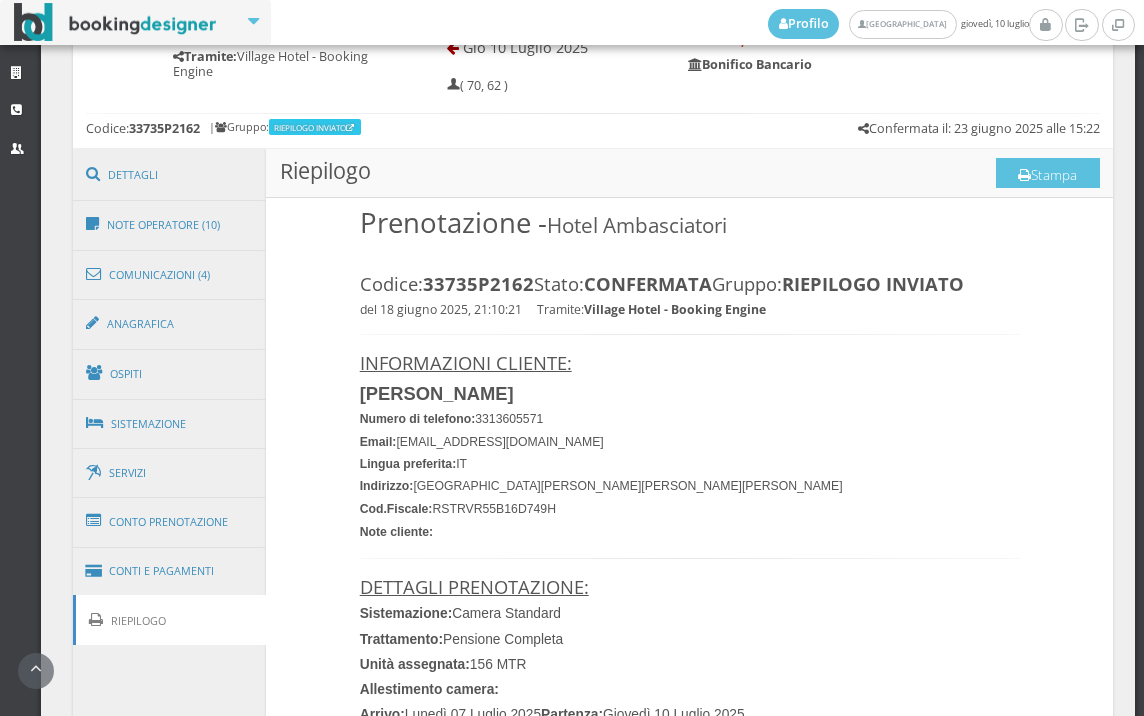 scroll, scrollTop: 0, scrollLeft: 0, axis: both 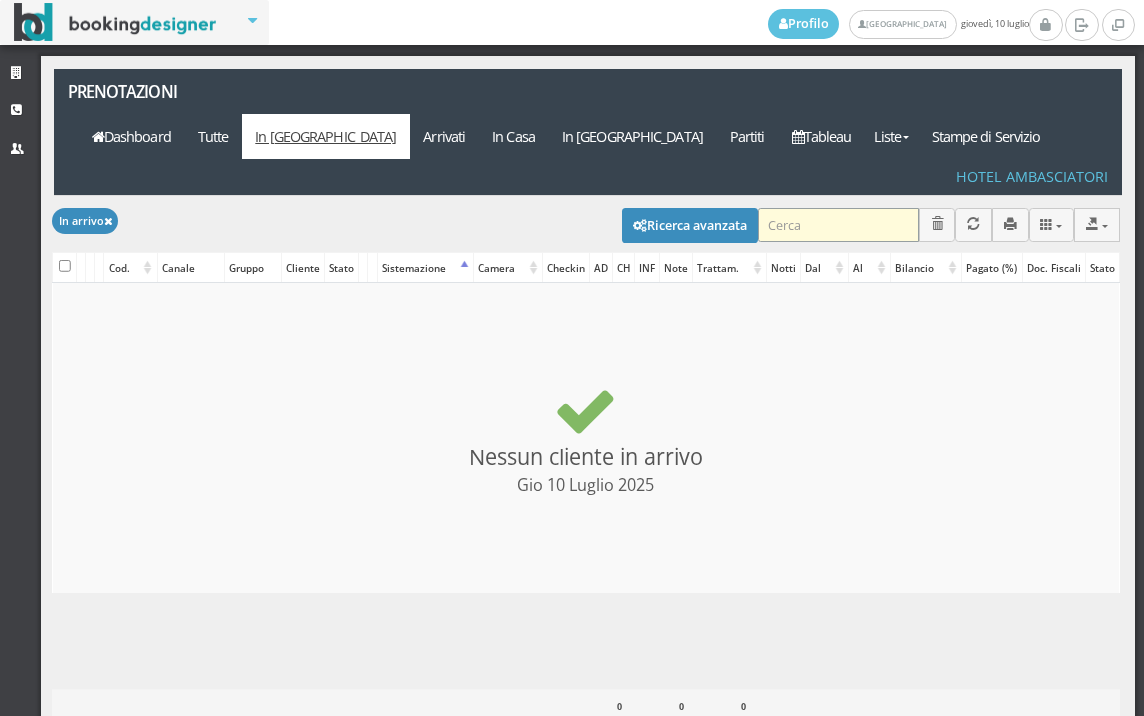click at bounding box center (838, 224) 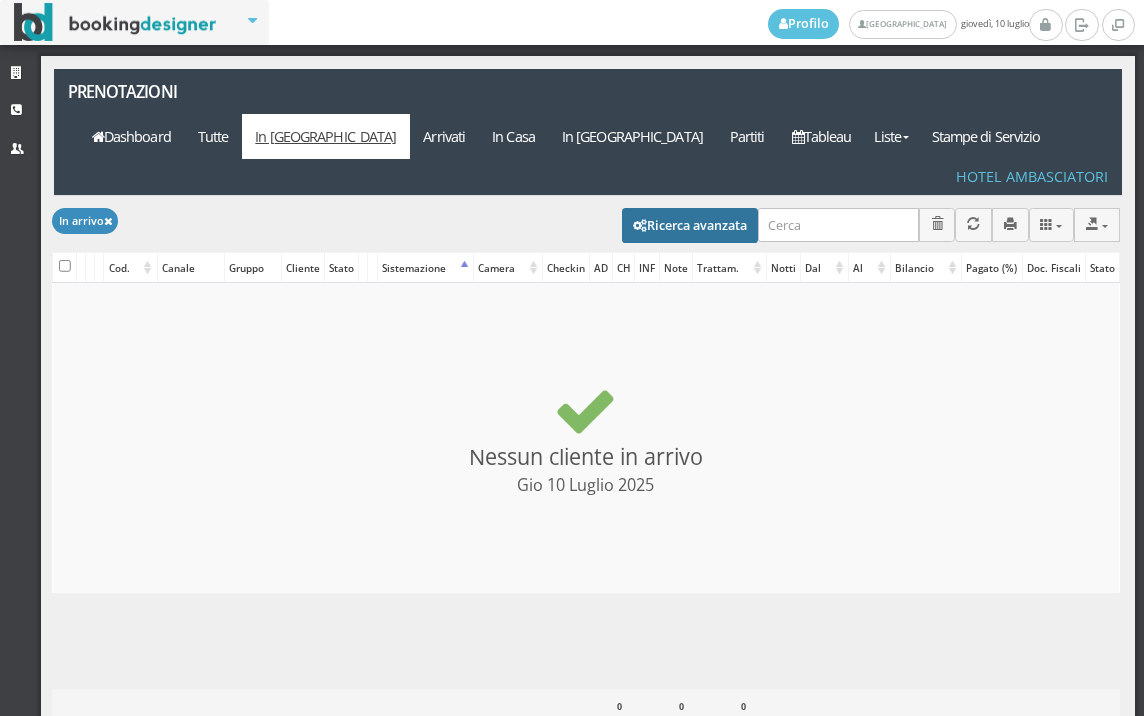 click on "Ricerca avanzata" at bounding box center [690, 225] 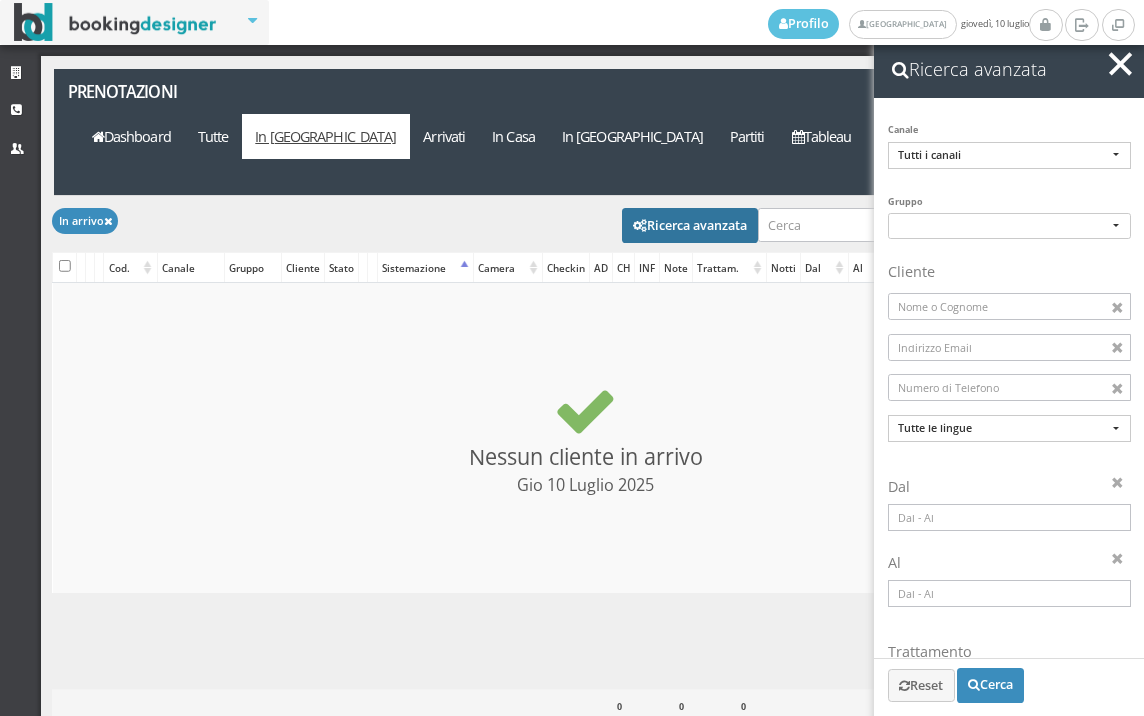click at bounding box center [1009, 517] 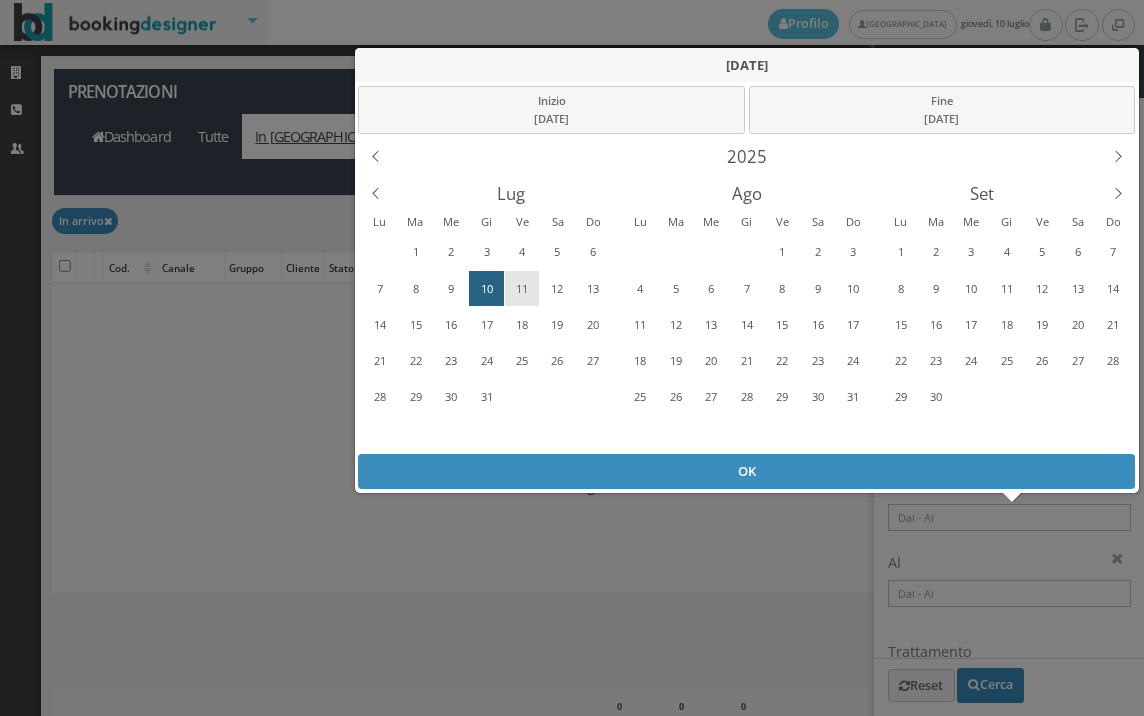 click on "11" at bounding box center (522, 289) 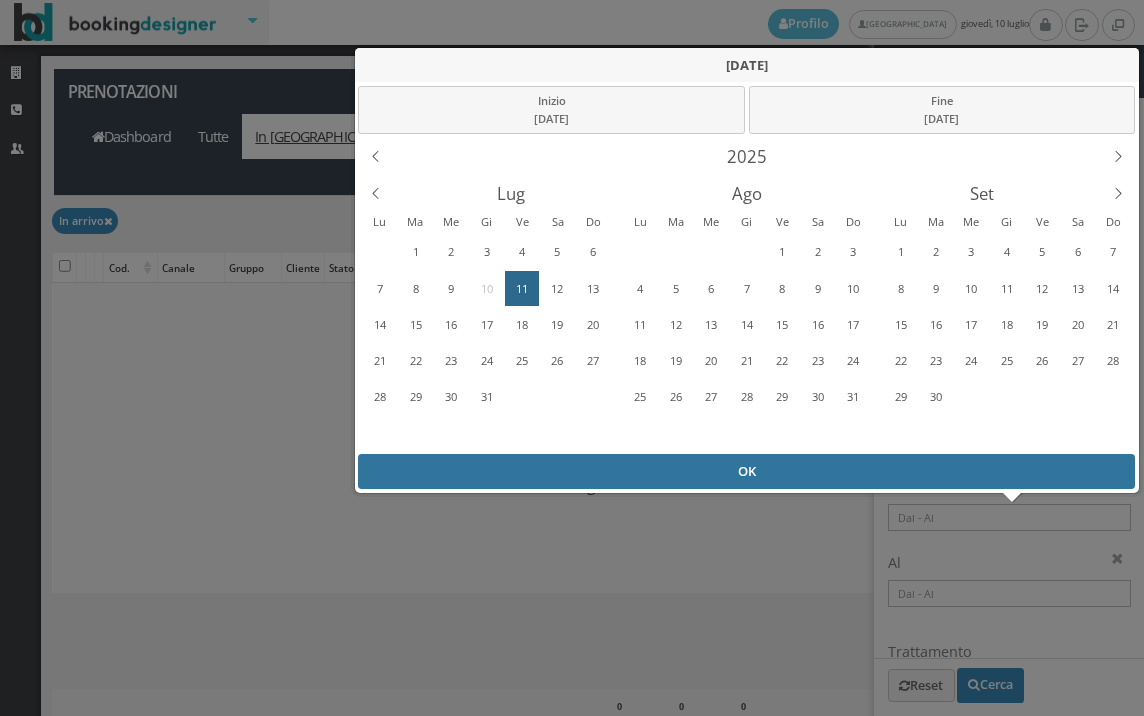 click on "OK" at bounding box center (746, 471) 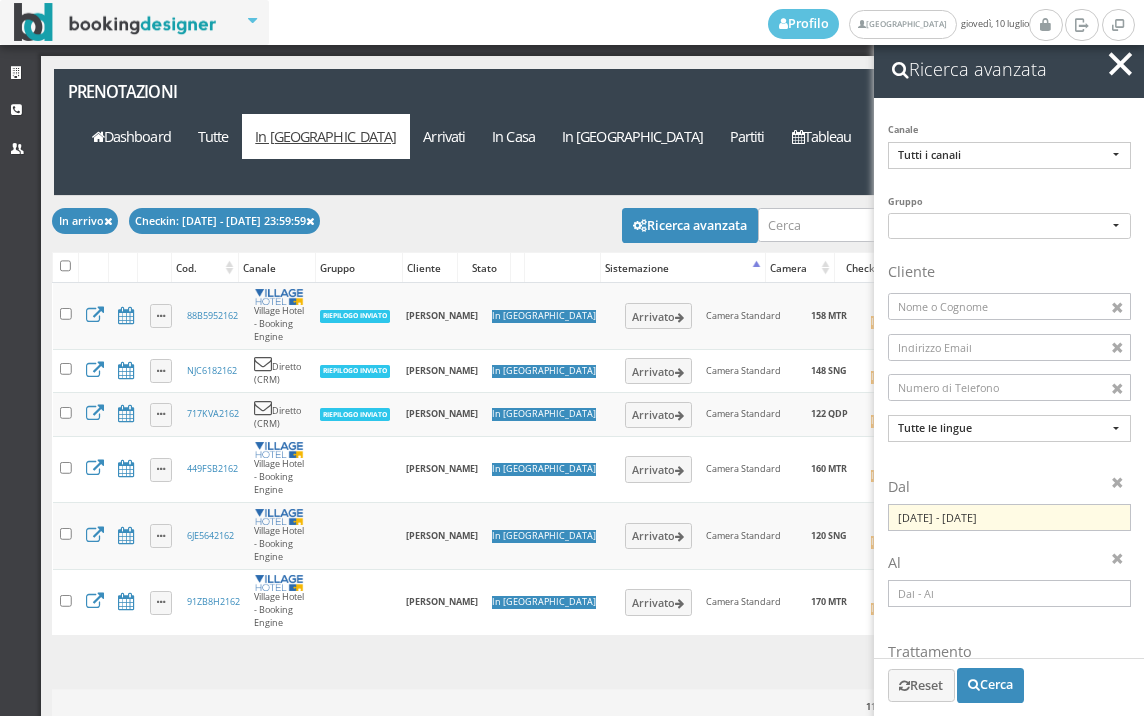 click at bounding box center (1120, 63) 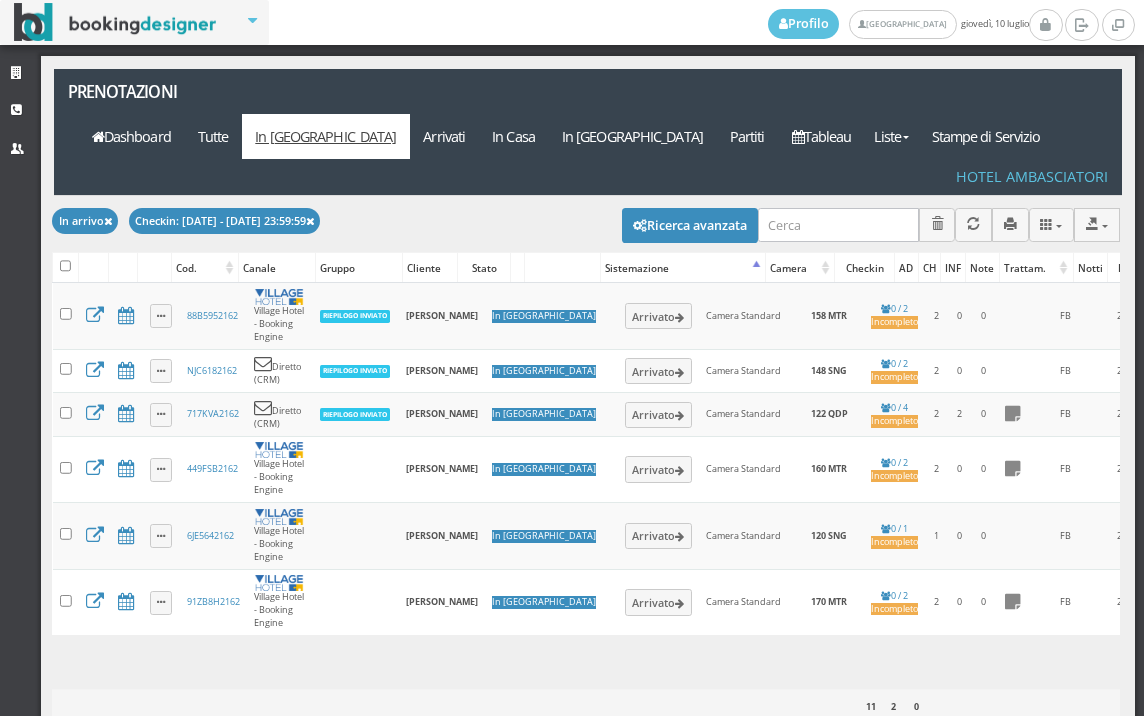 scroll, scrollTop: 0, scrollLeft: 464, axis: horizontal 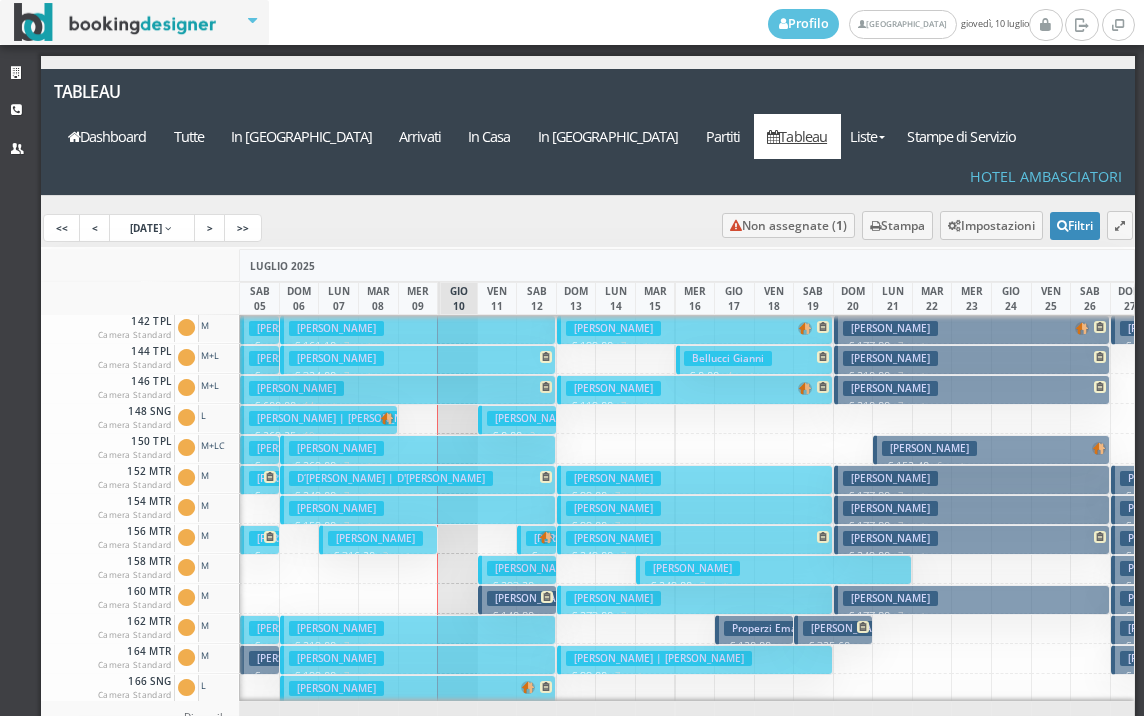 click on "[PERSON_NAME]" at bounding box center [573, 538] 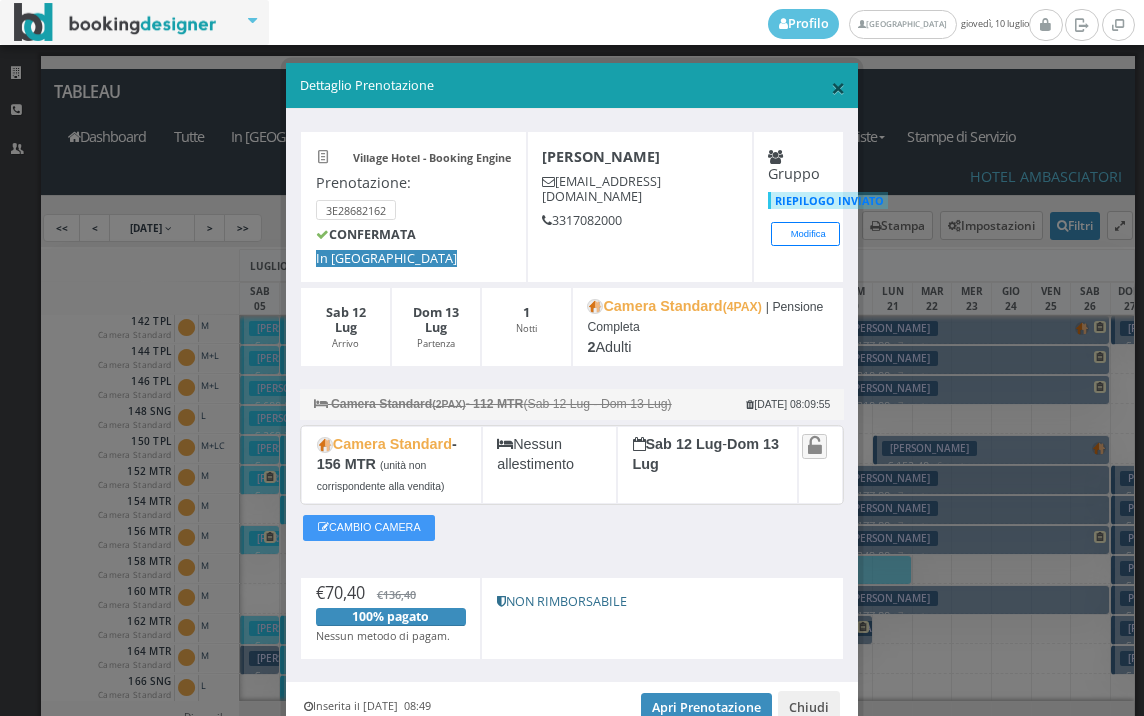 click on "×" at bounding box center [838, 87] 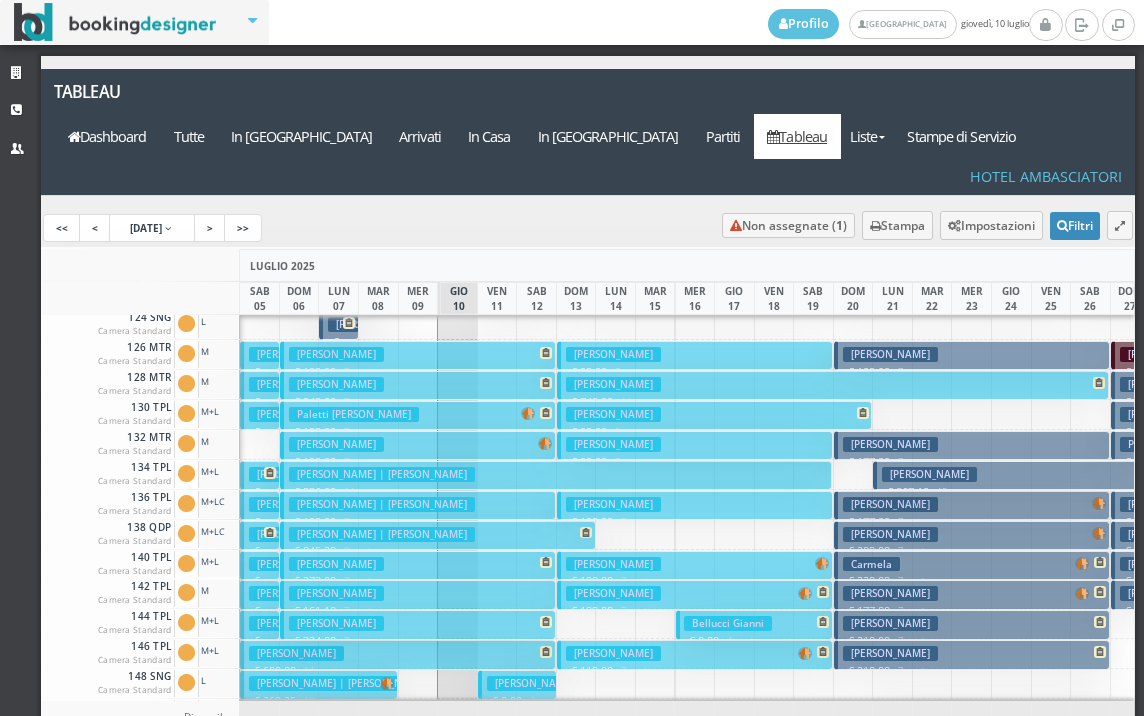 scroll, scrollTop: 100, scrollLeft: 0, axis: vertical 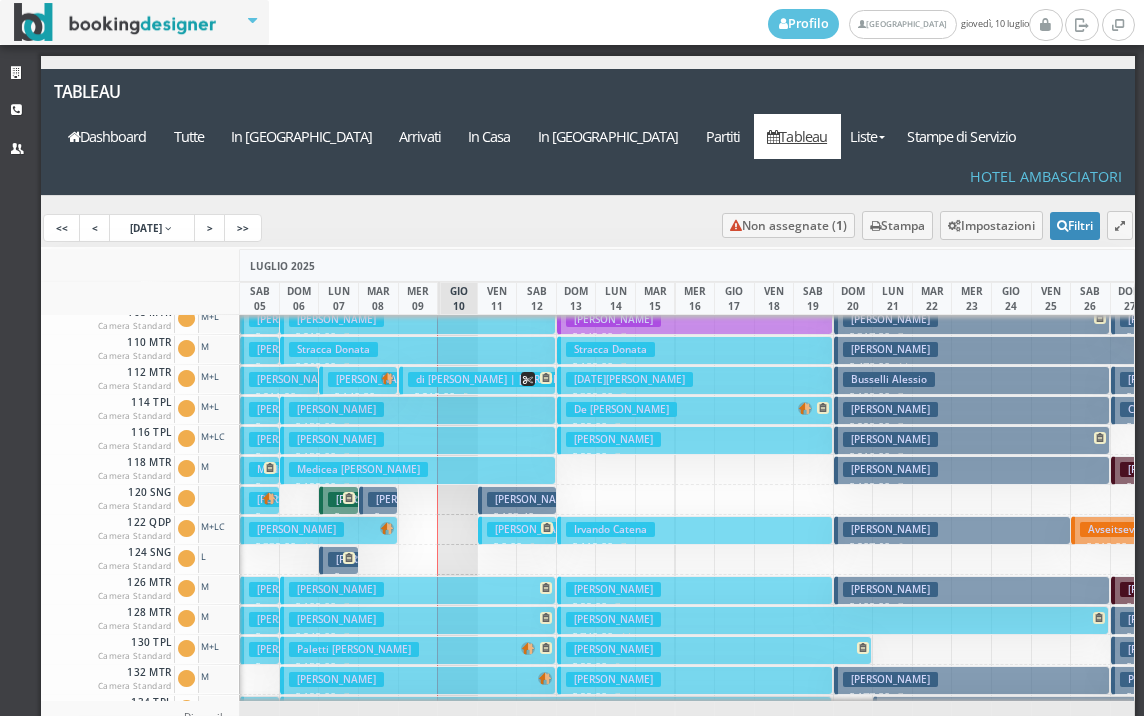 click on "[PERSON_NAME]" at bounding box center (534, 529) 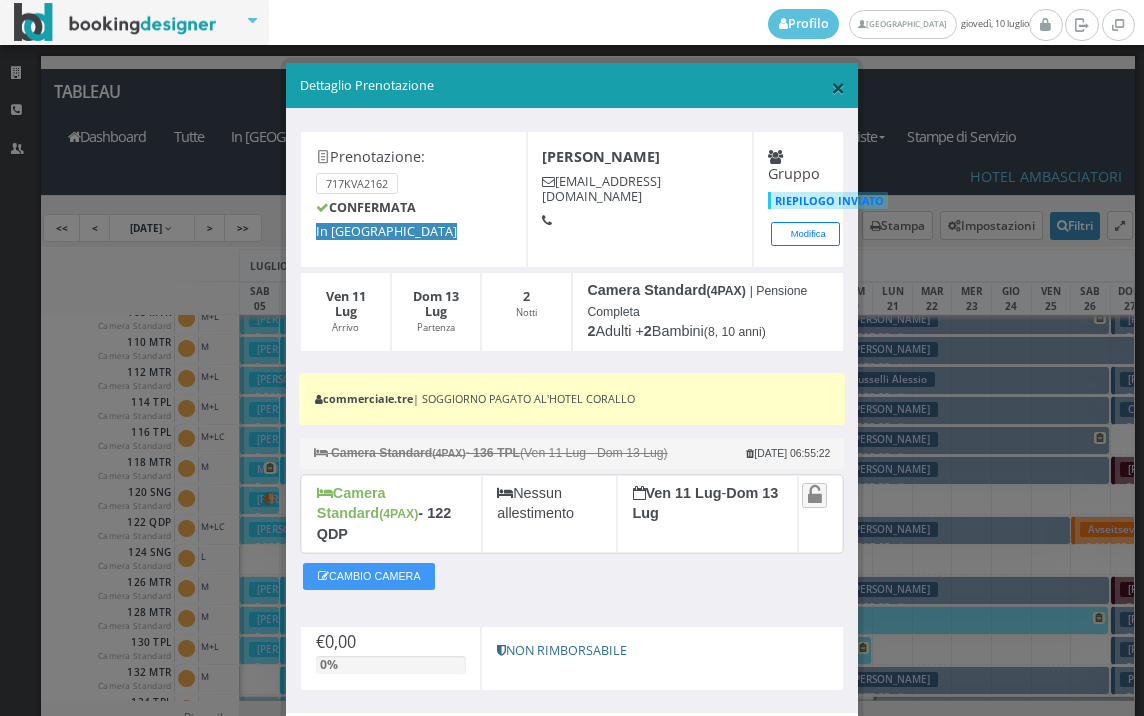 click on "×" at bounding box center [838, 87] 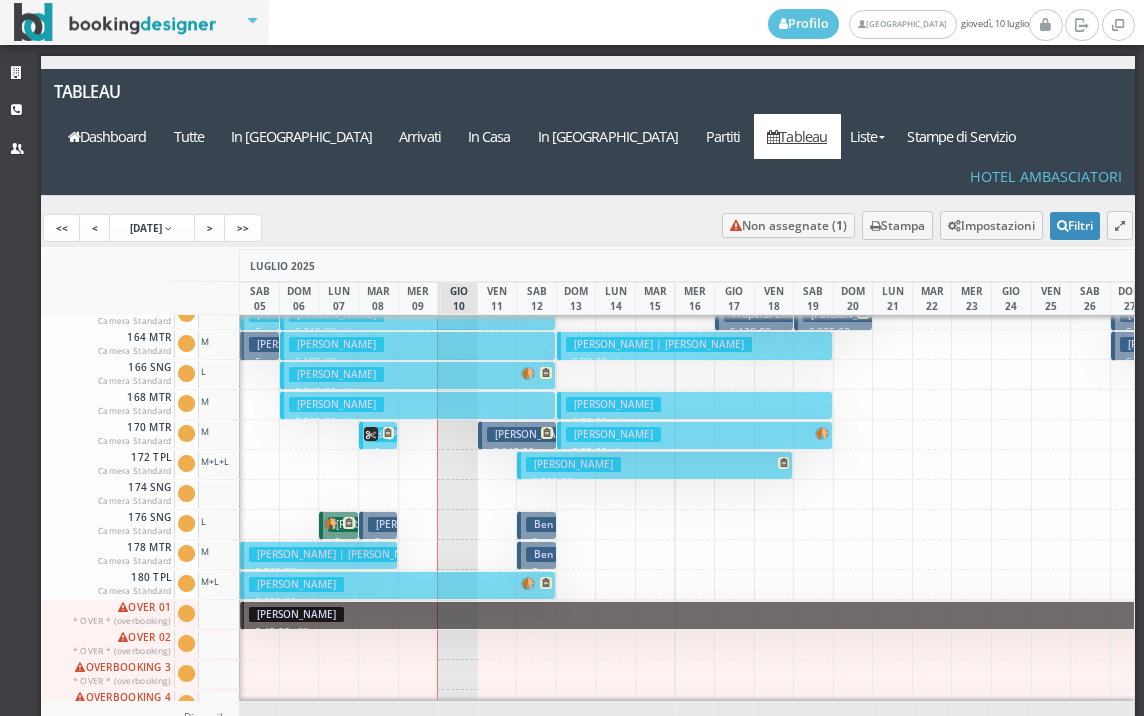 scroll, scrollTop: 800, scrollLeft: 0, axis: vertical 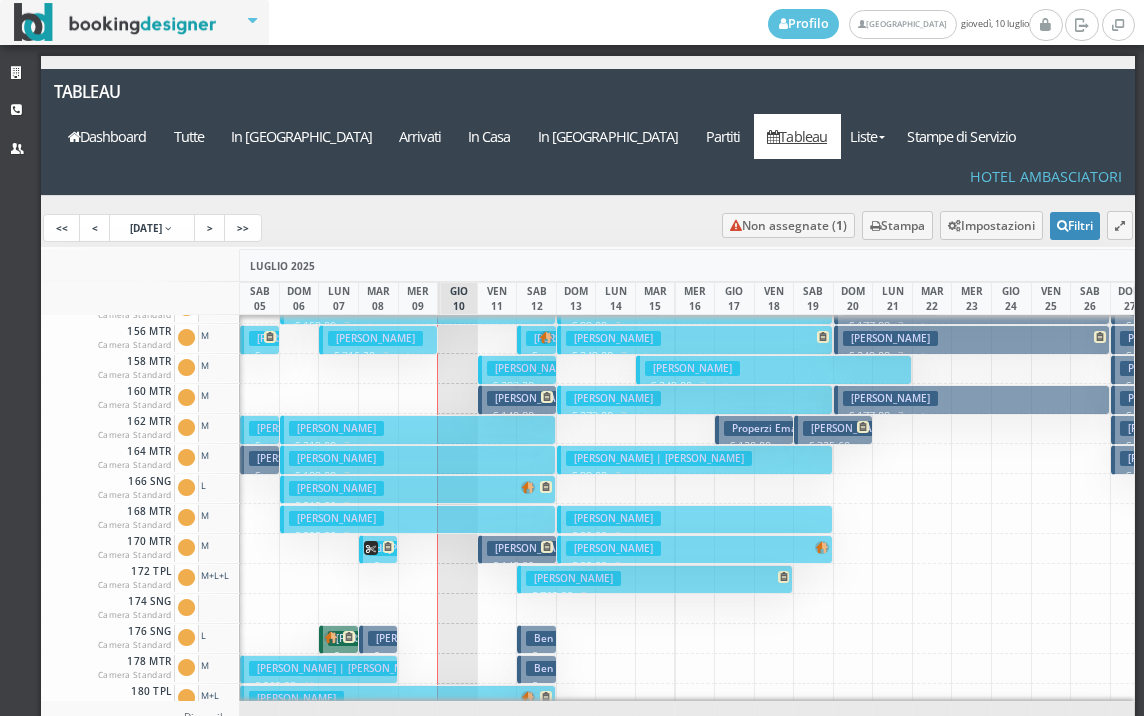 click at bounding box center [546, 337] 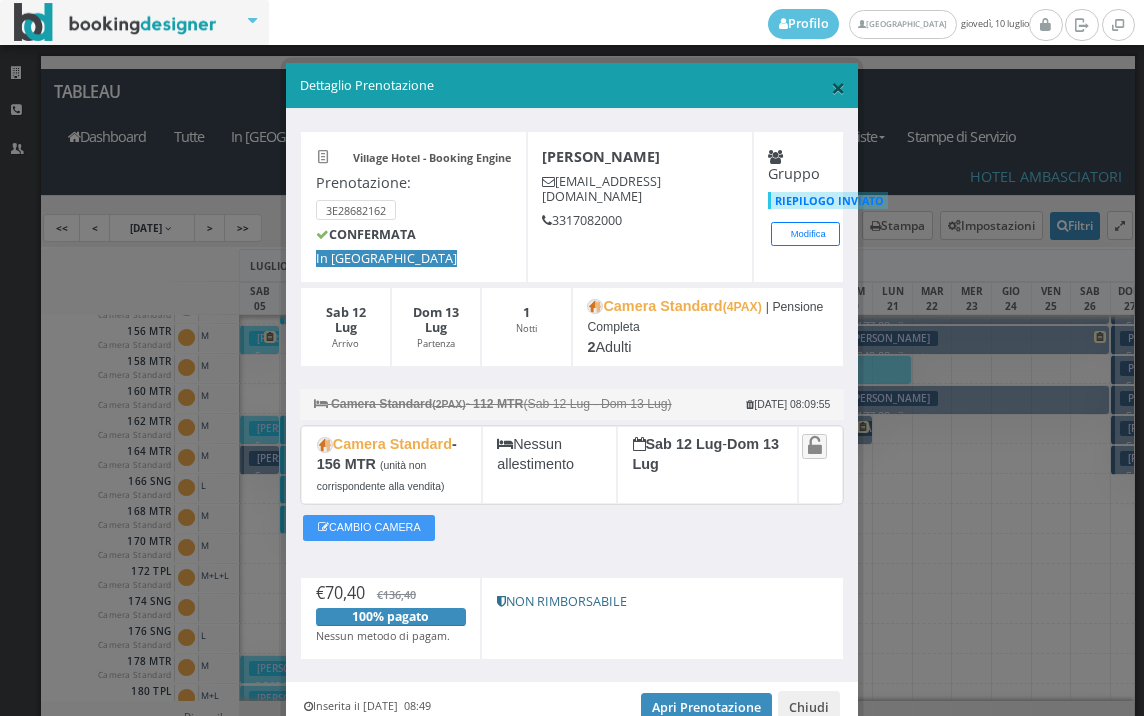 click on "×" at bounding box center [838, 87] 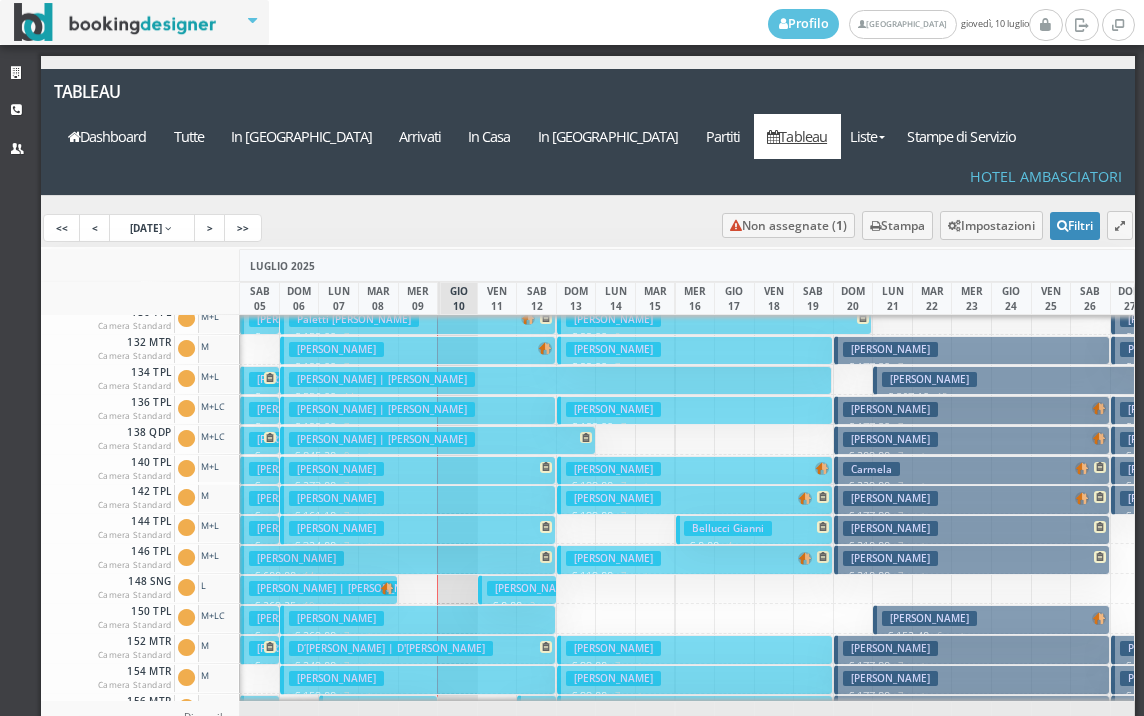 scroll, scrollTop: 200, scrollLeft: 0, axis: vertical 